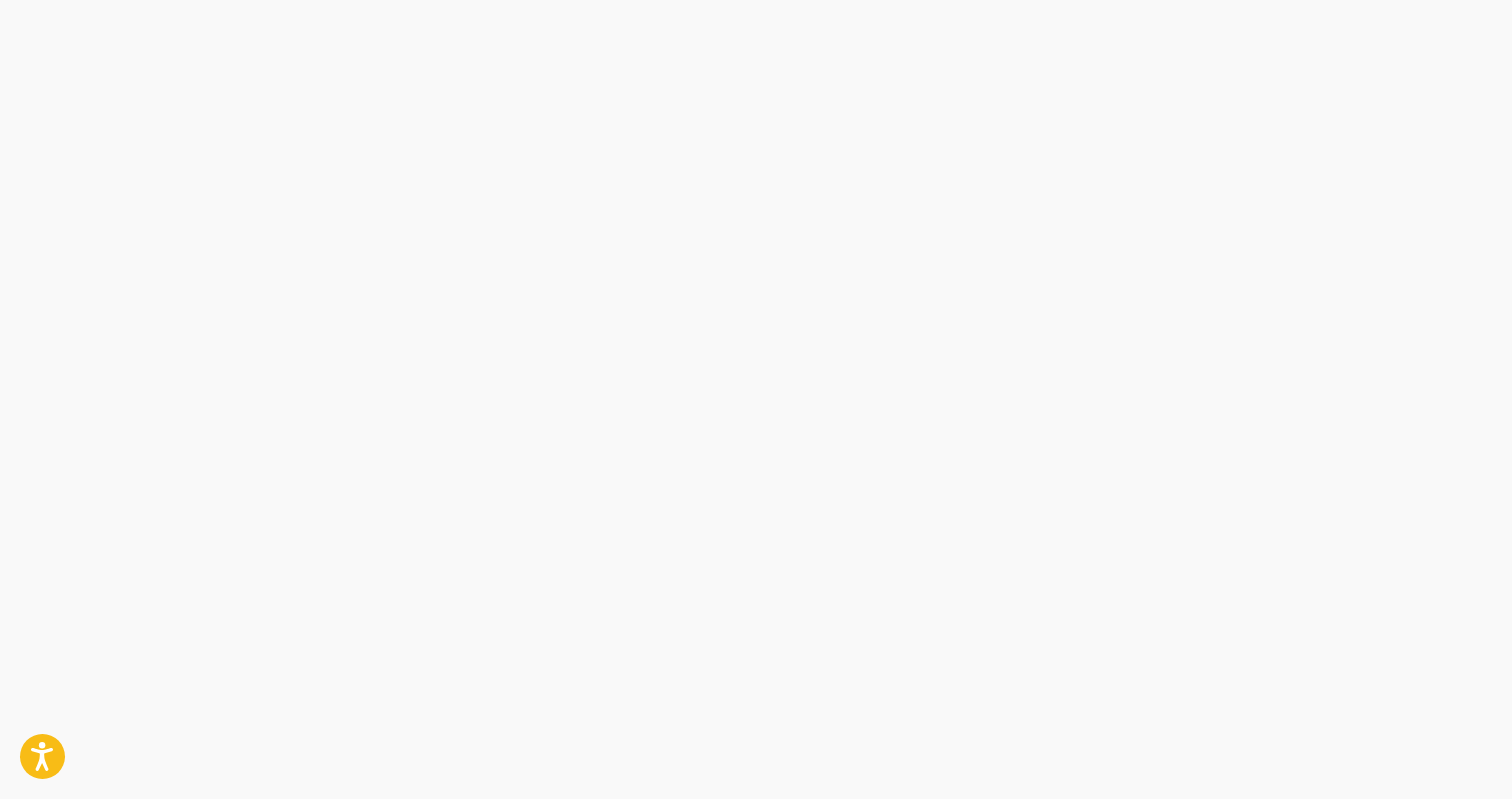 scroll, scrollTop: 0, scrollLeft: 0, axis: both 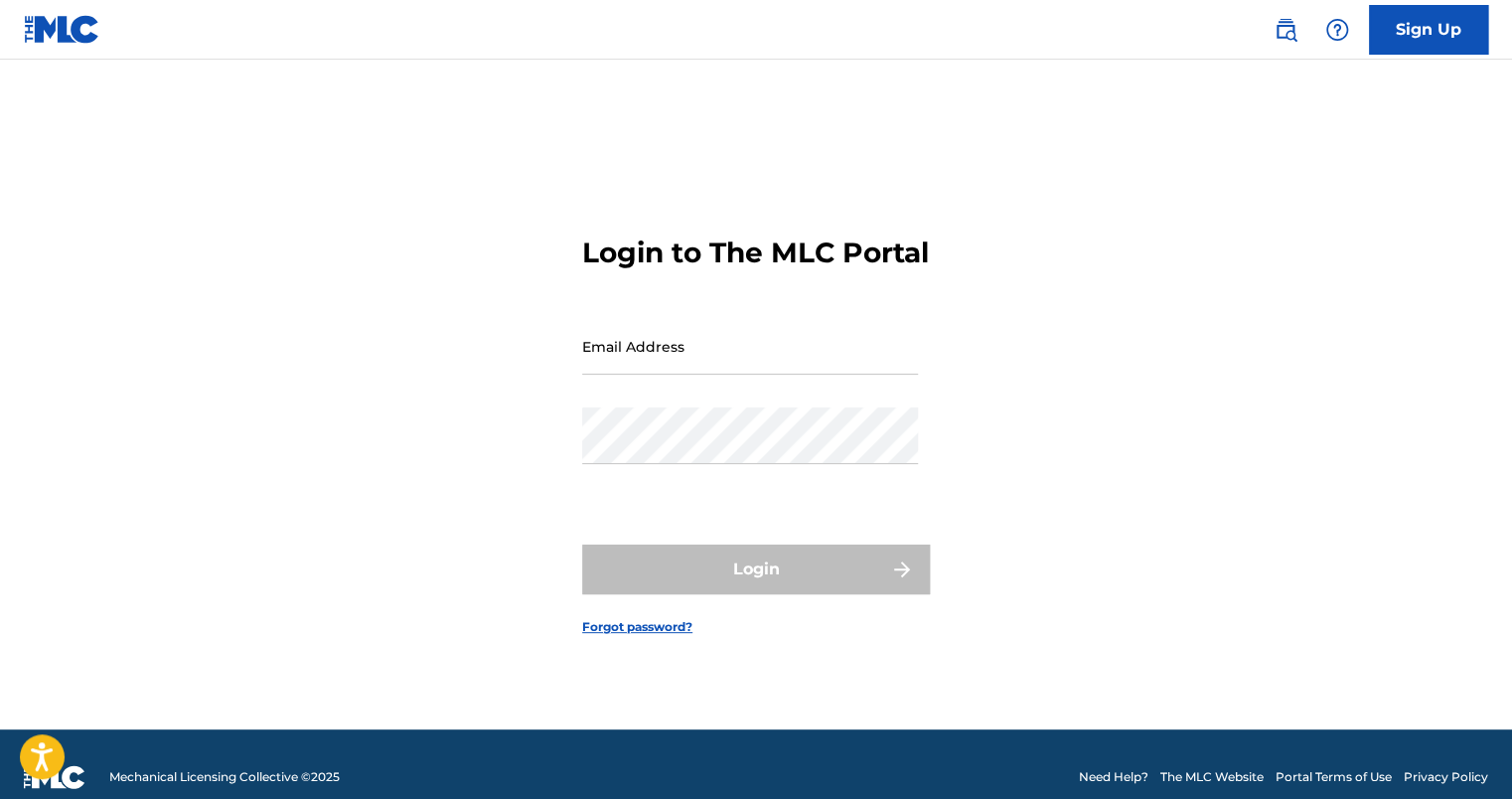 type on "[EMAIL]" 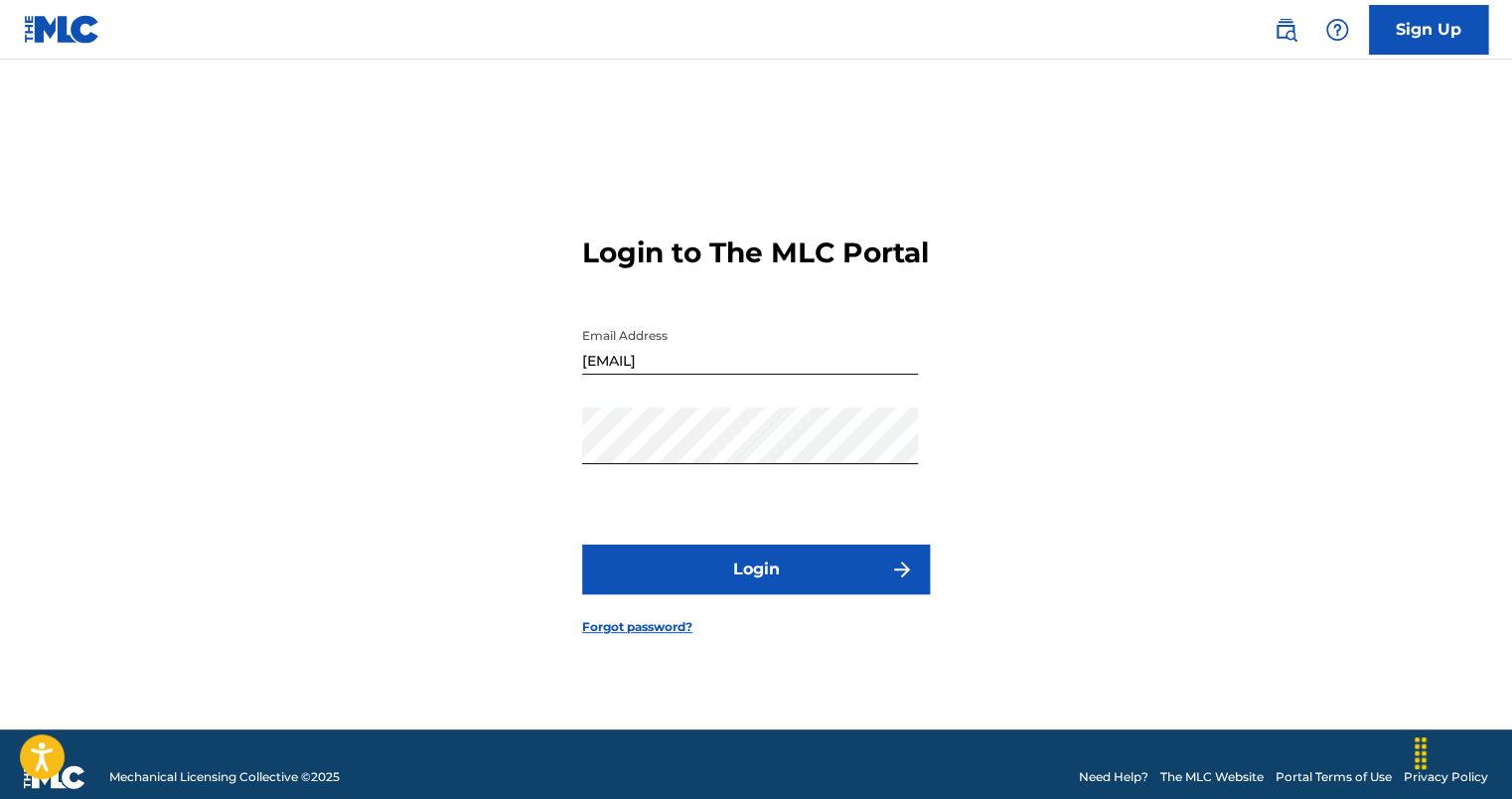 click on "Login" at bounding box center (756, 569) 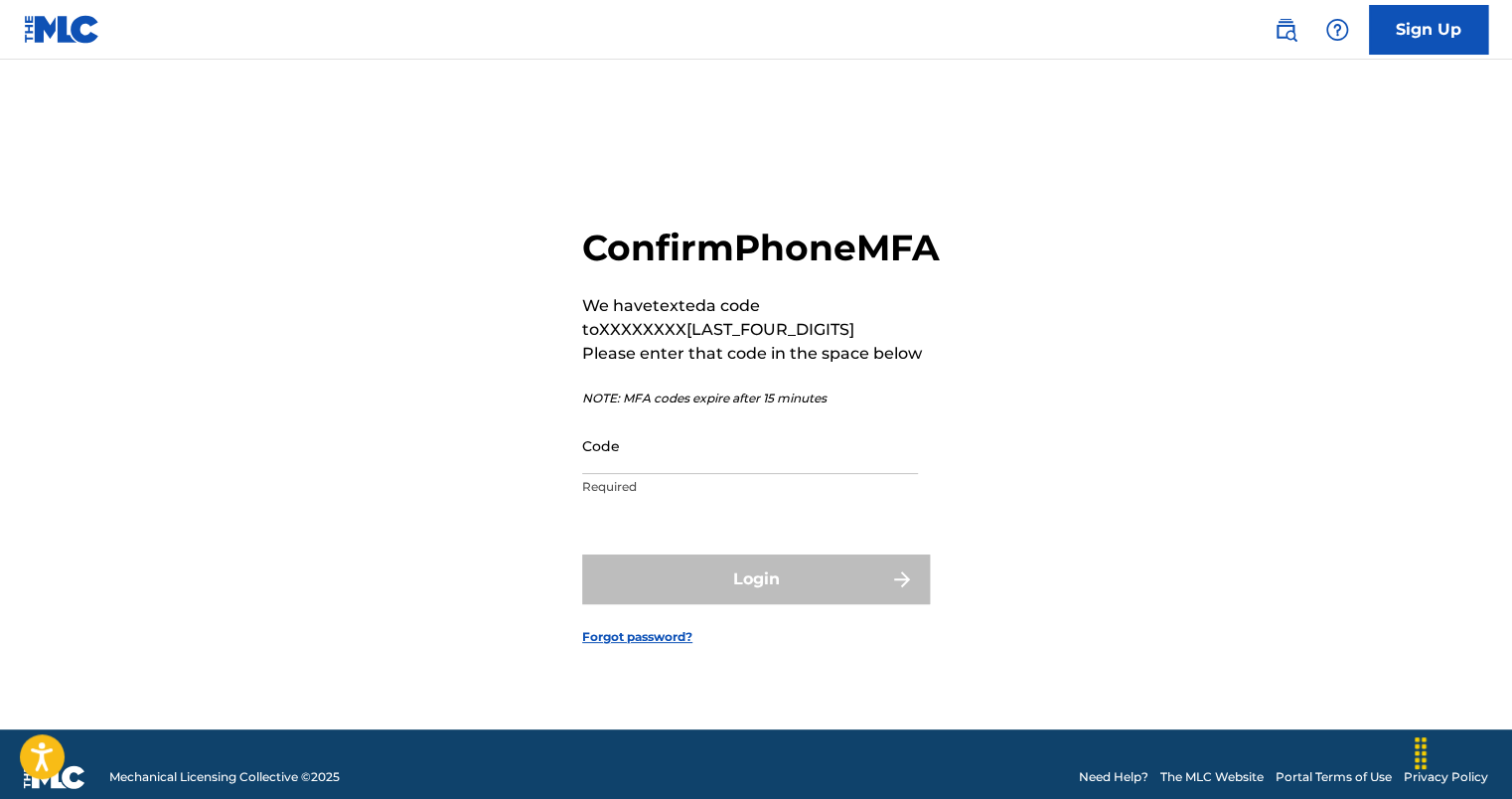 click on "Code" at bounding box center (750, 445) 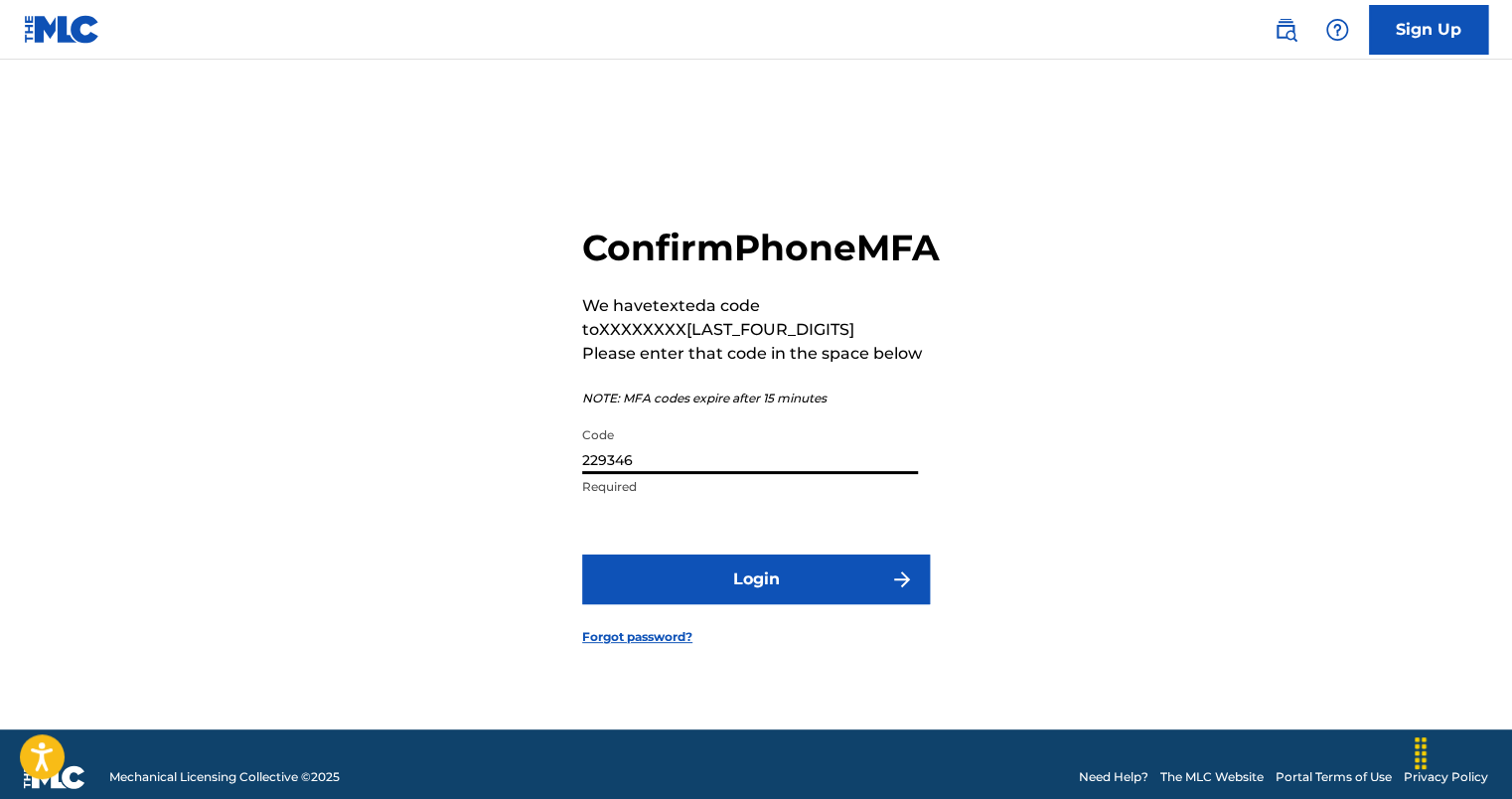 type on "229346" 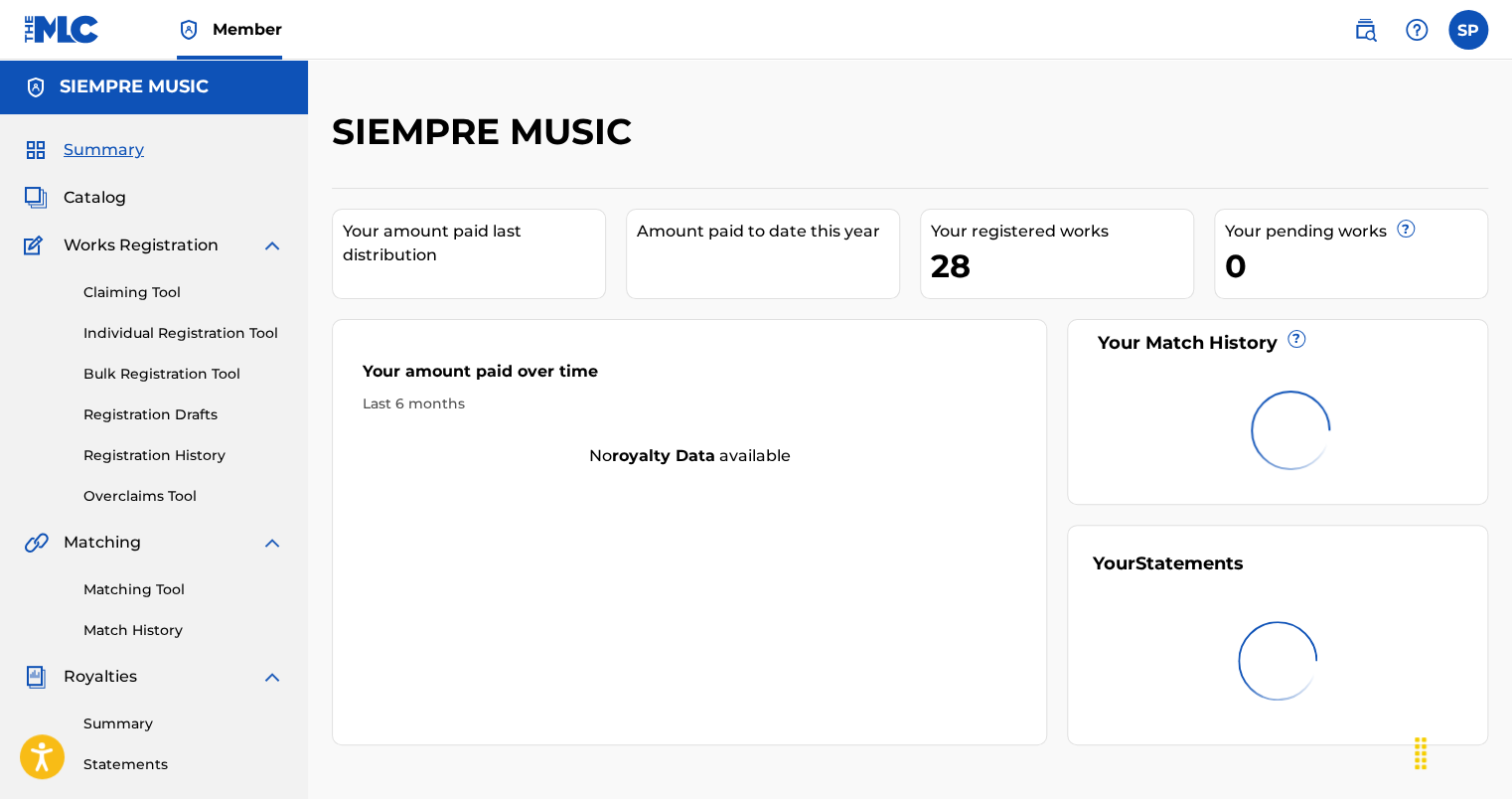 scroll, scrollTop: 0, scrollLeft: 0, axis: both 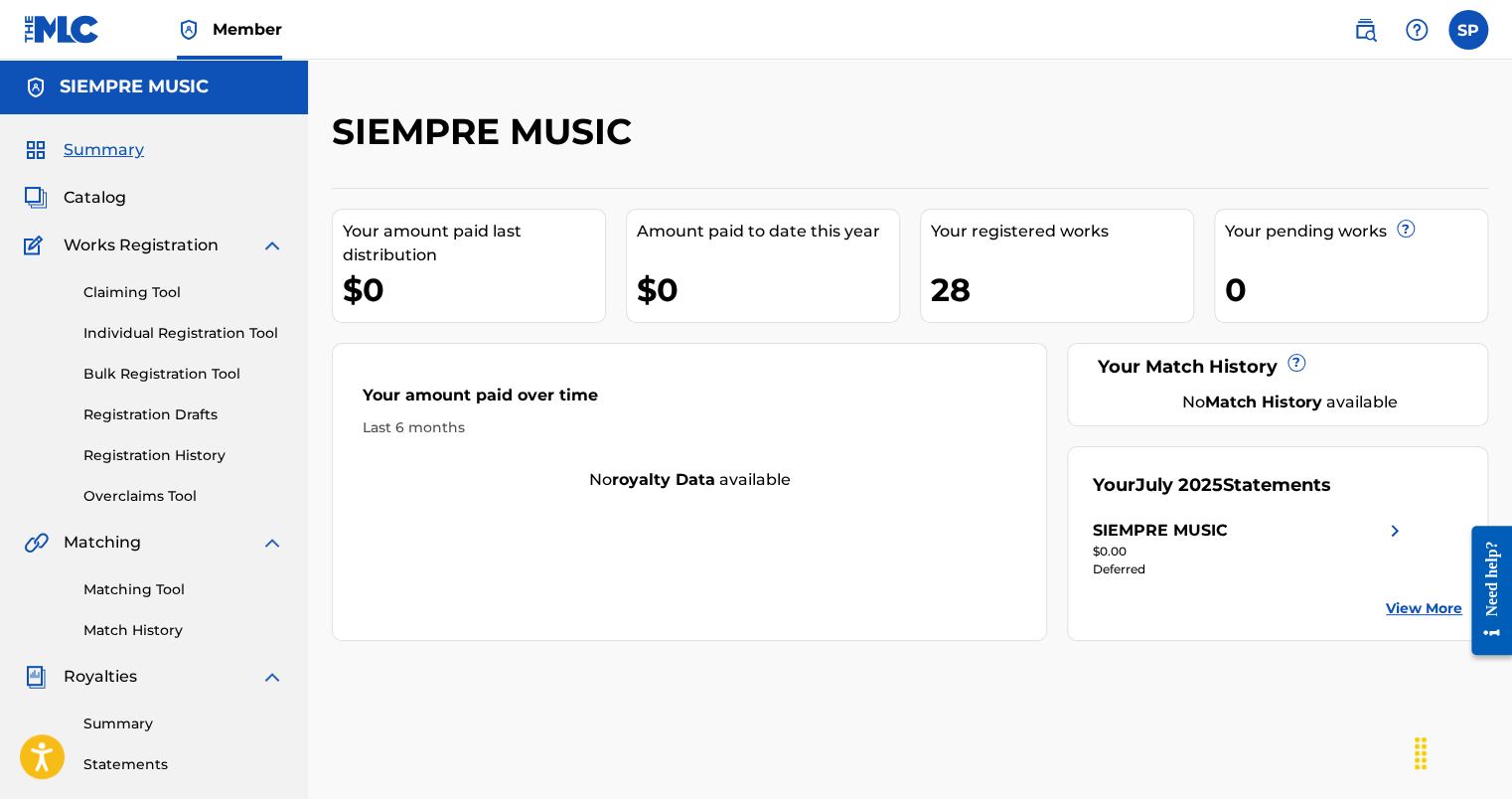 click on "View More" at bounding box center (1424, 608) 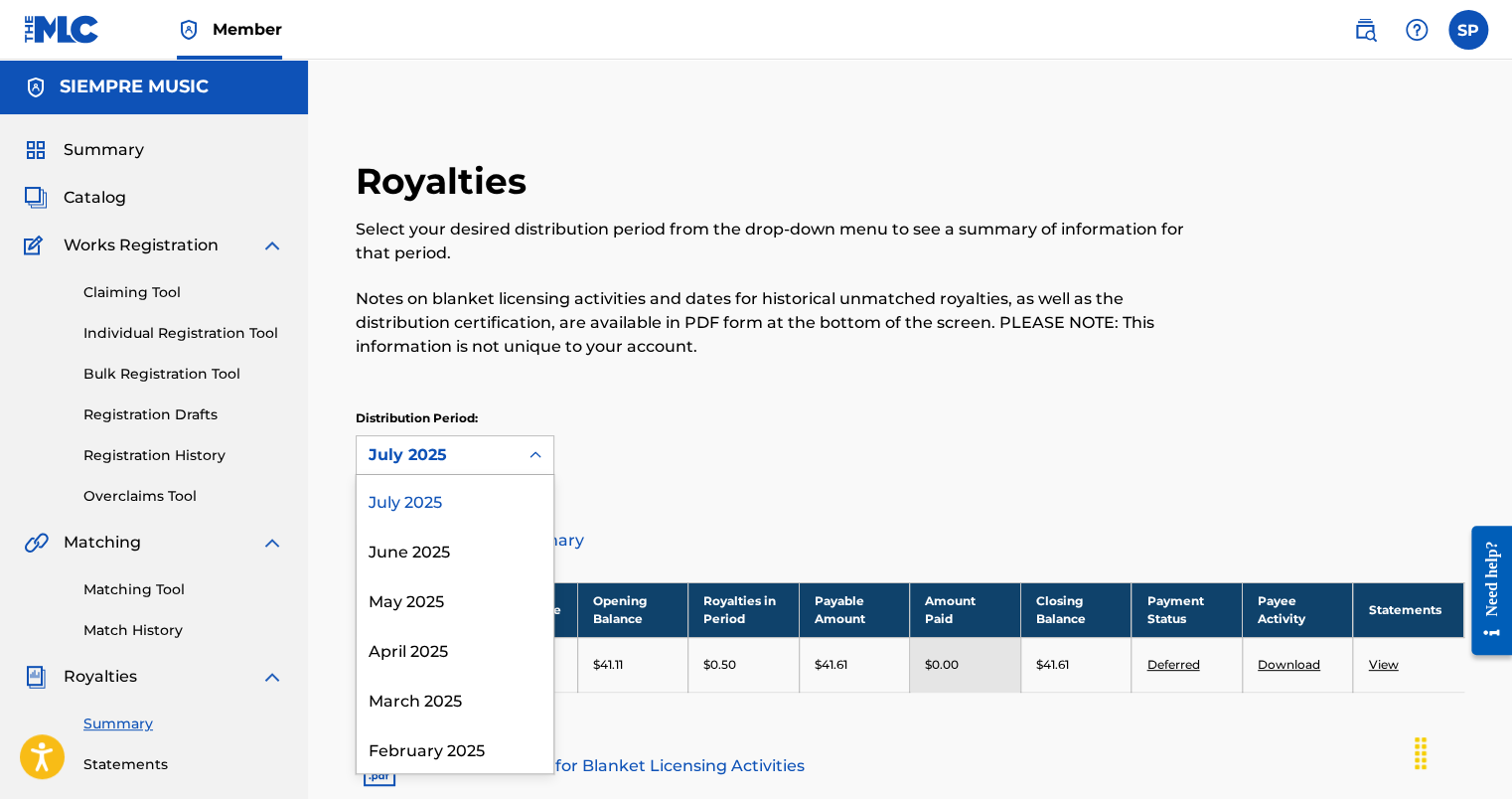 click 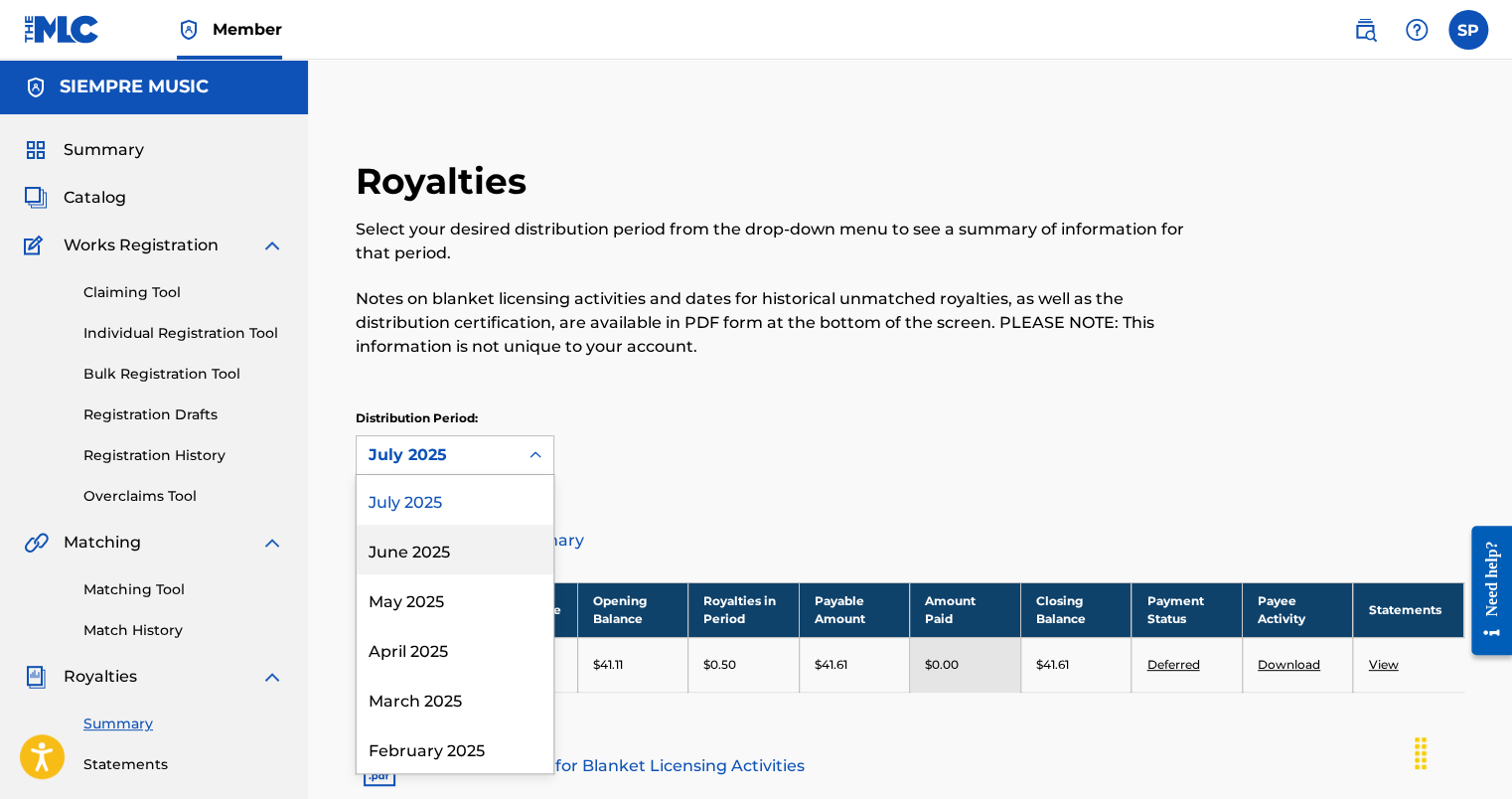 click on "June 2025" at bounding box center [455, 550] 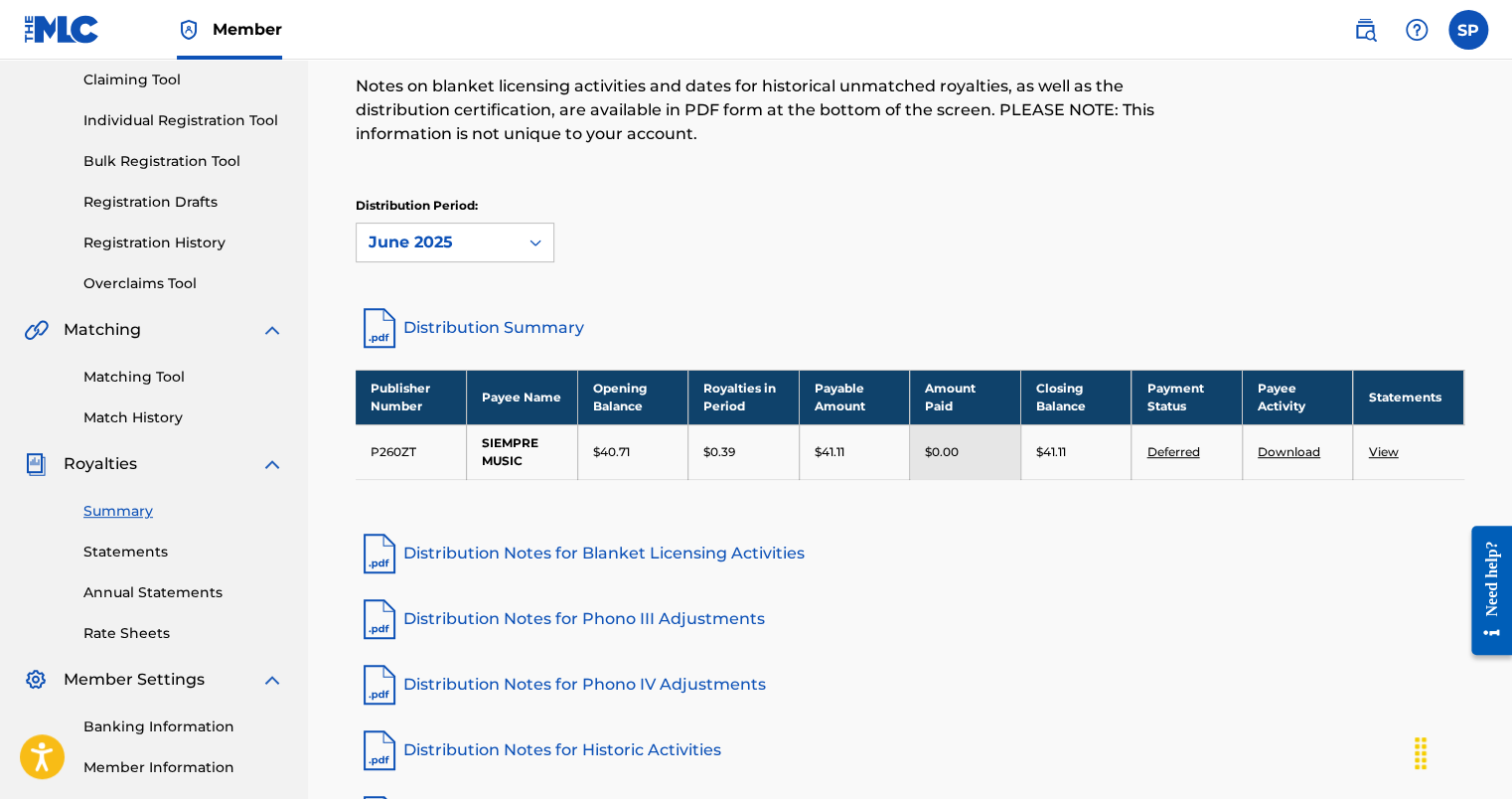 scroll, scrollTop: 209, scrollLeft: 0, axis: vertical 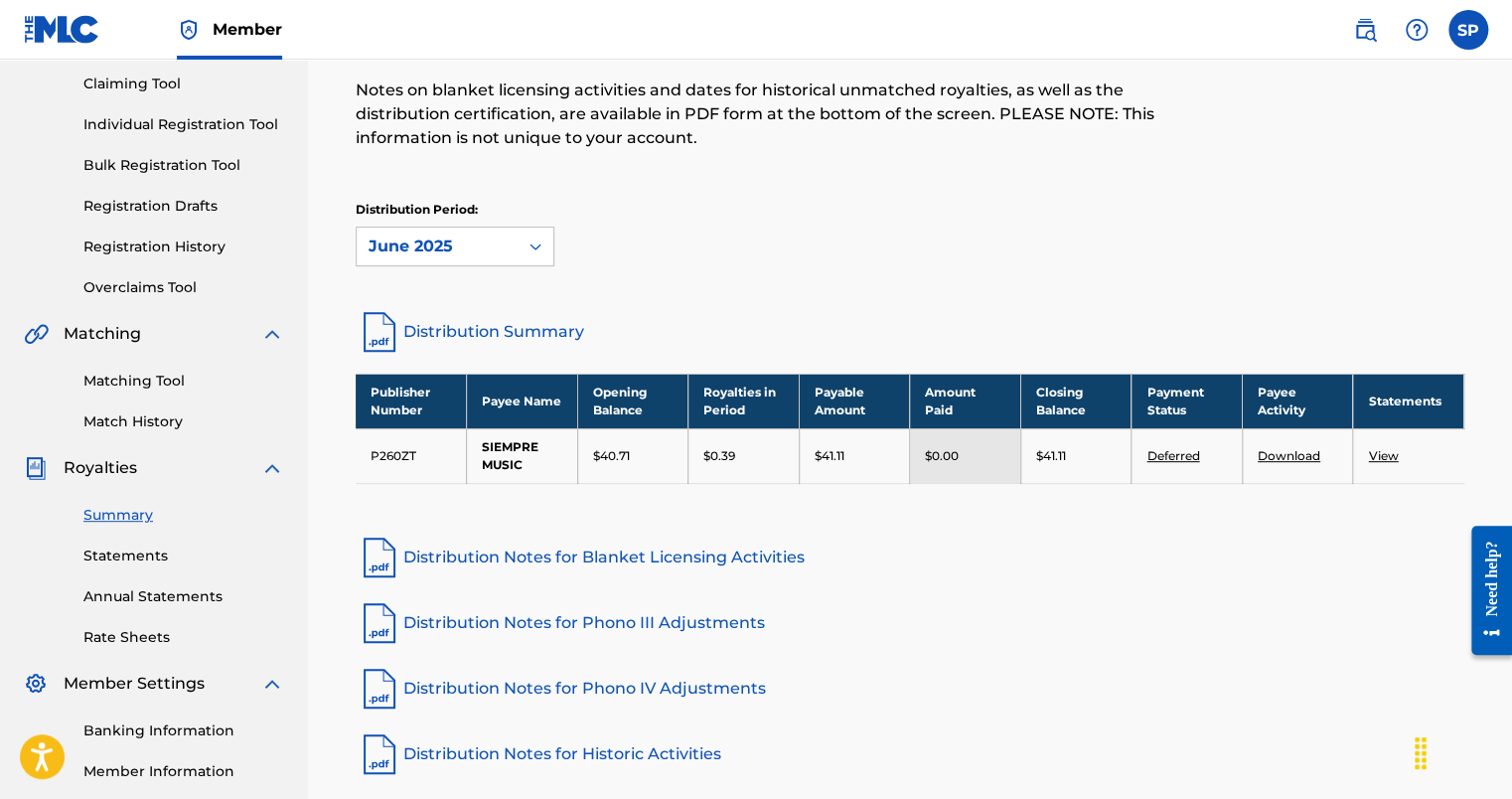 click 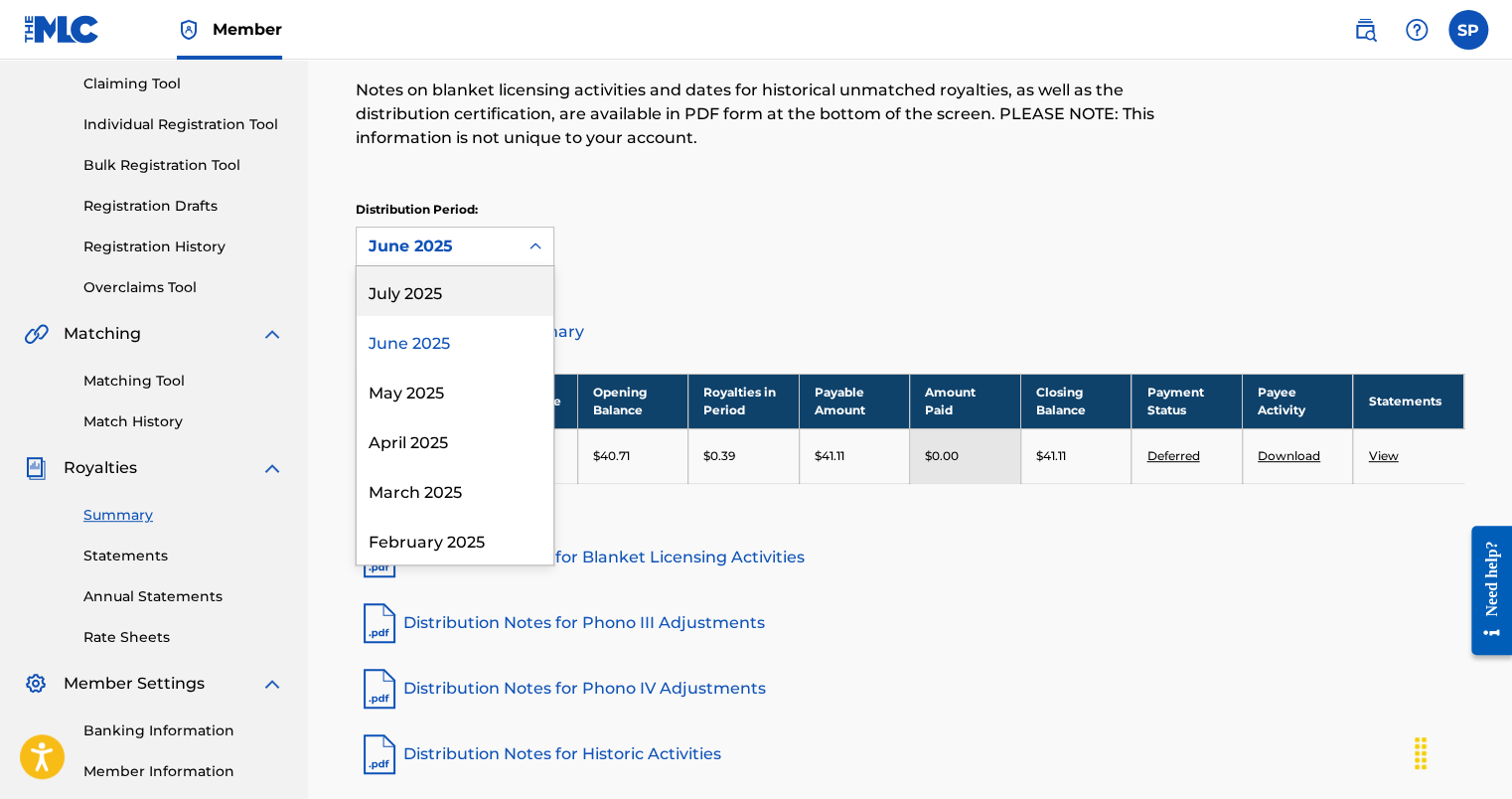 click on "July 2025" at bounding box center (455, 291) 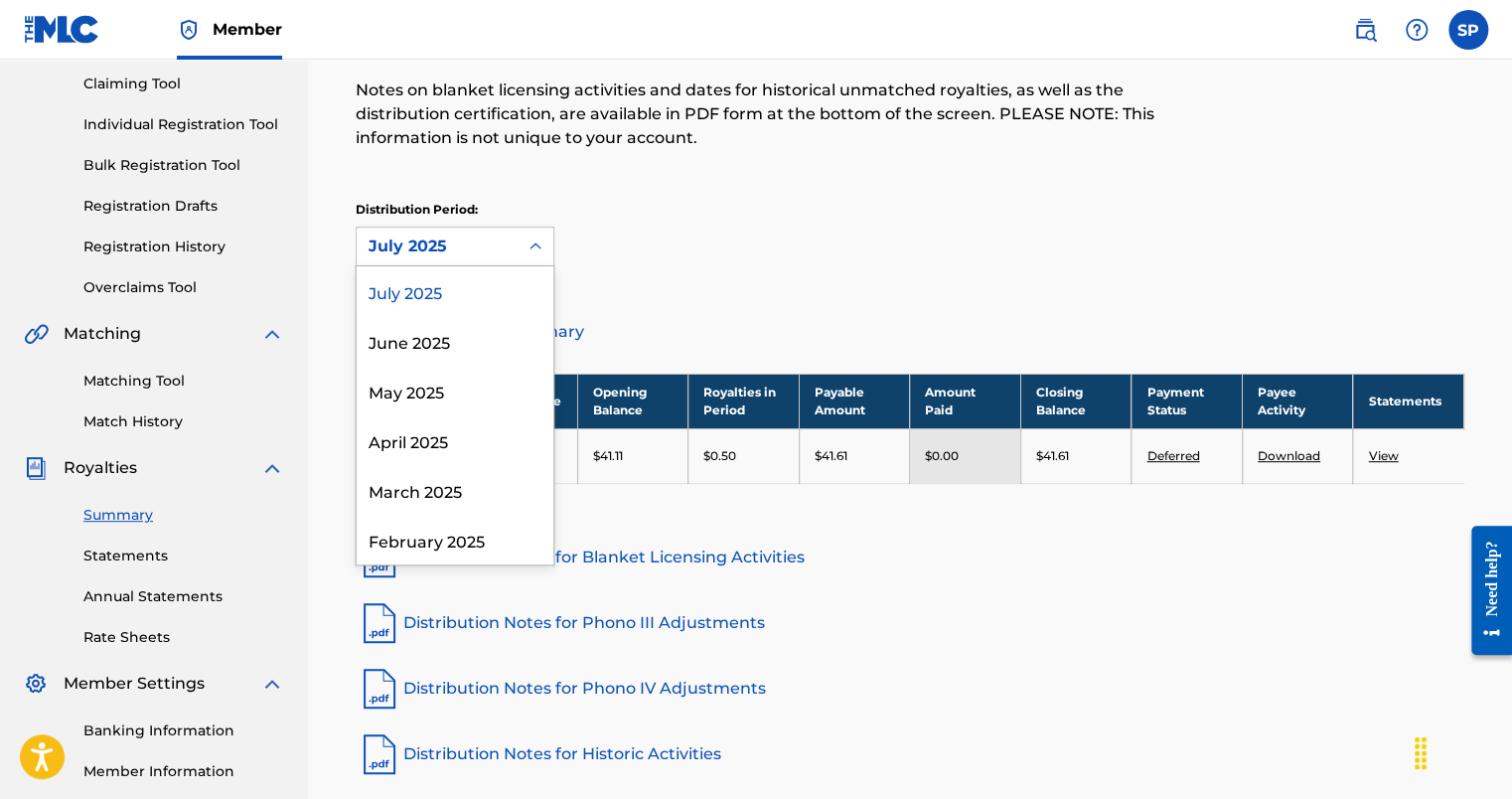 click 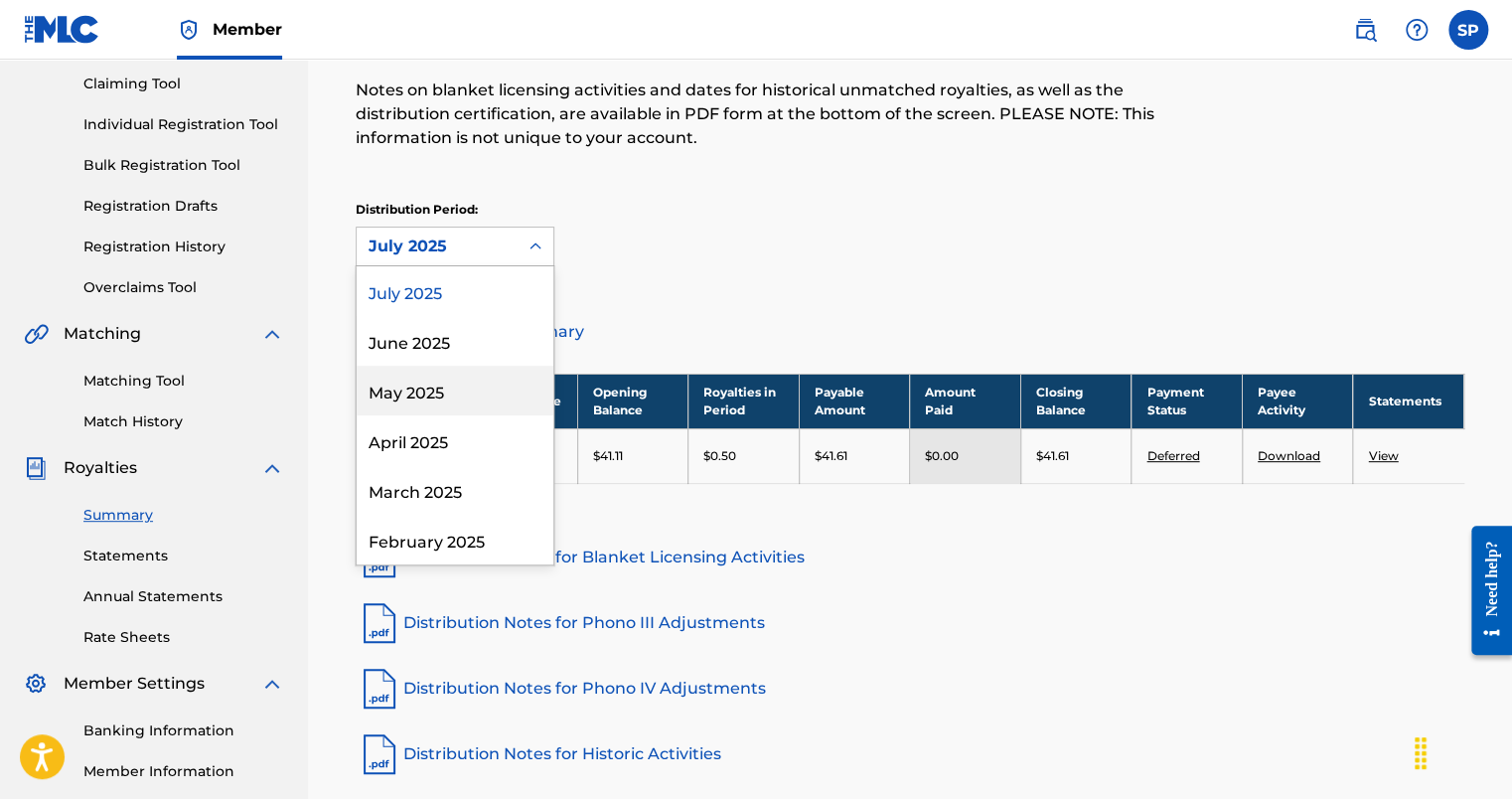 click on "May 2025" at bounding box center (455, 391) 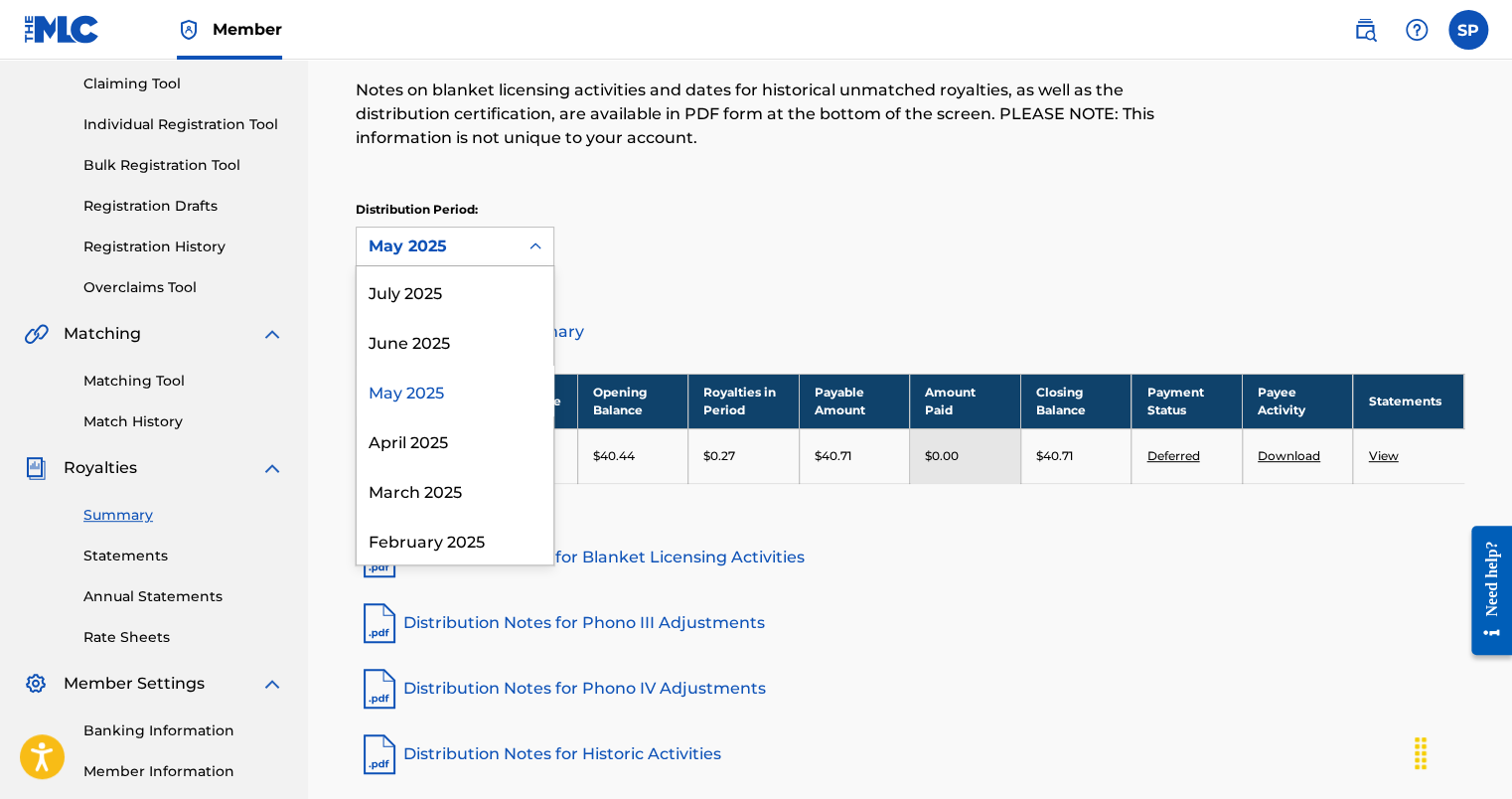 click 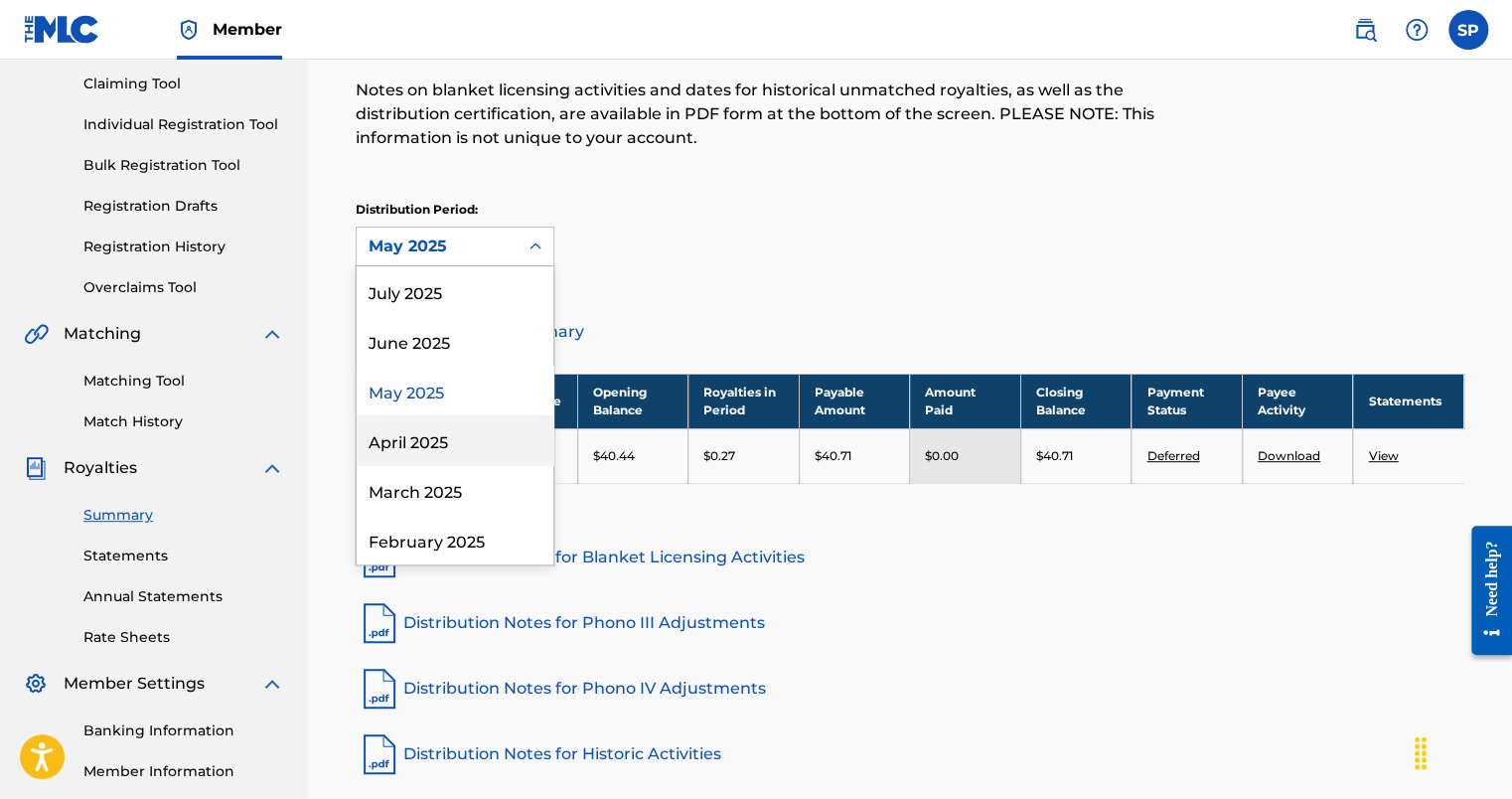 click on "April 2025" at bounding box center (455, 440) 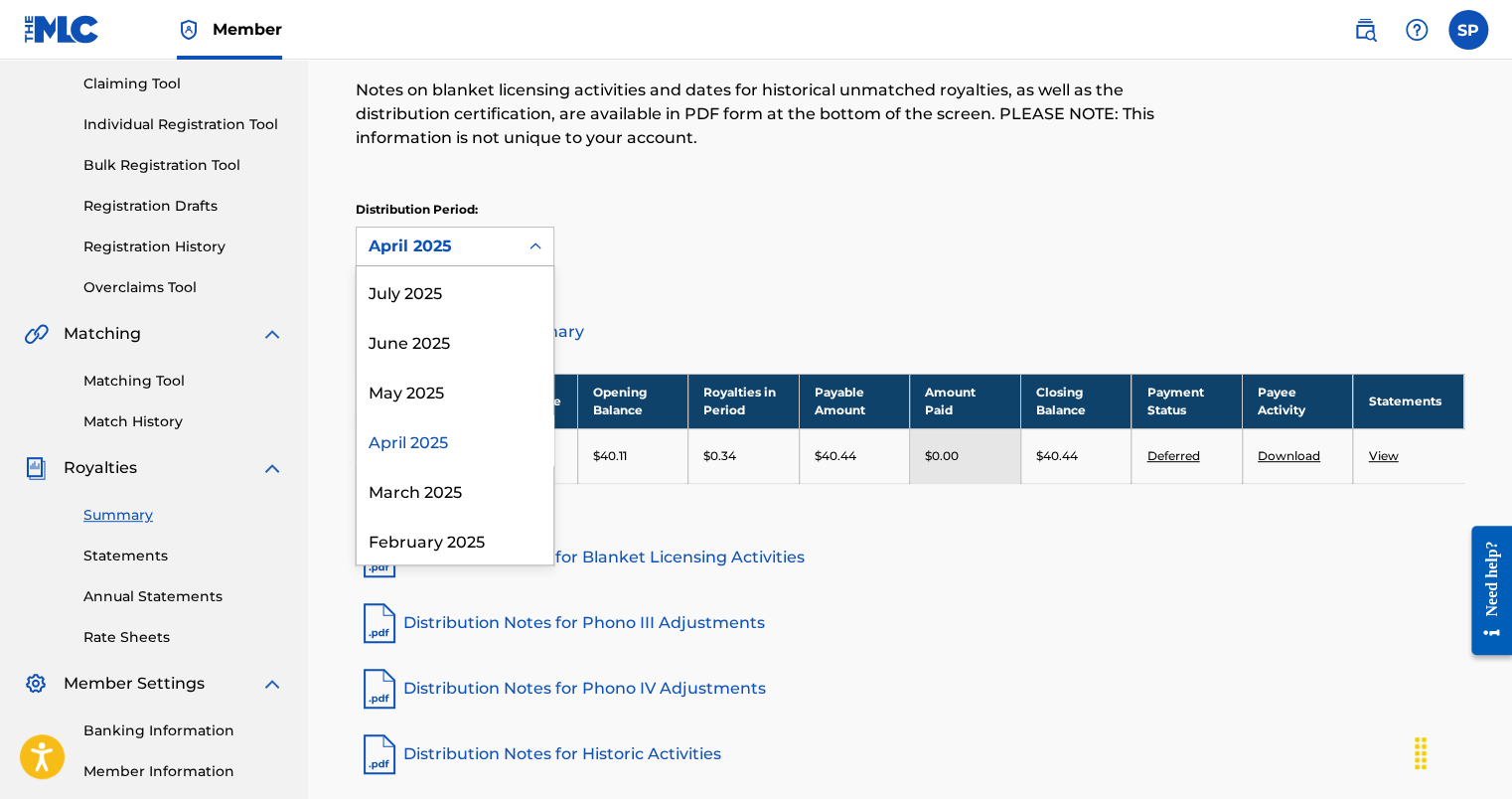 click 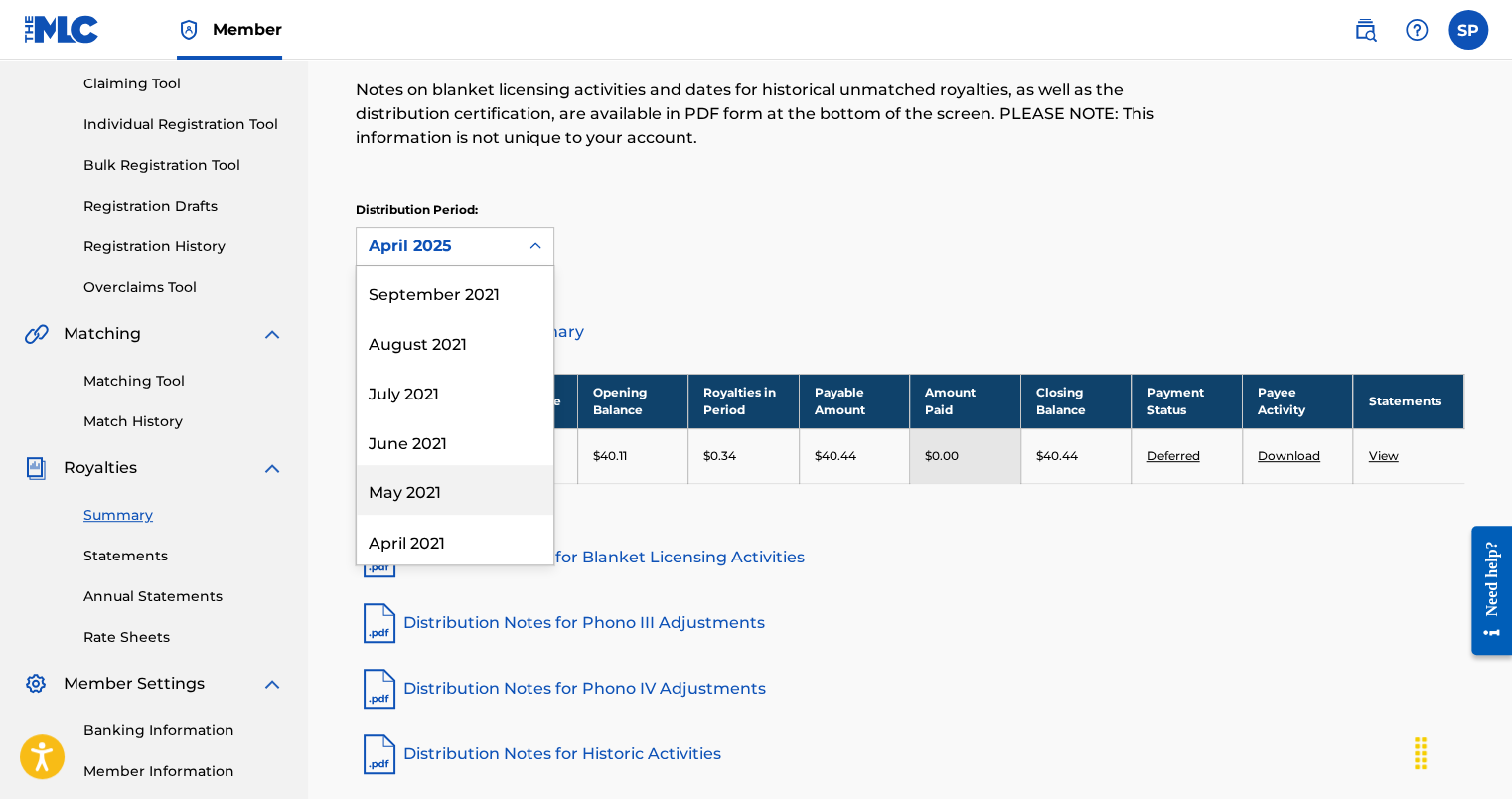 scroll, scrollTop: 2285, scrollLeft: 0, axis: vertical 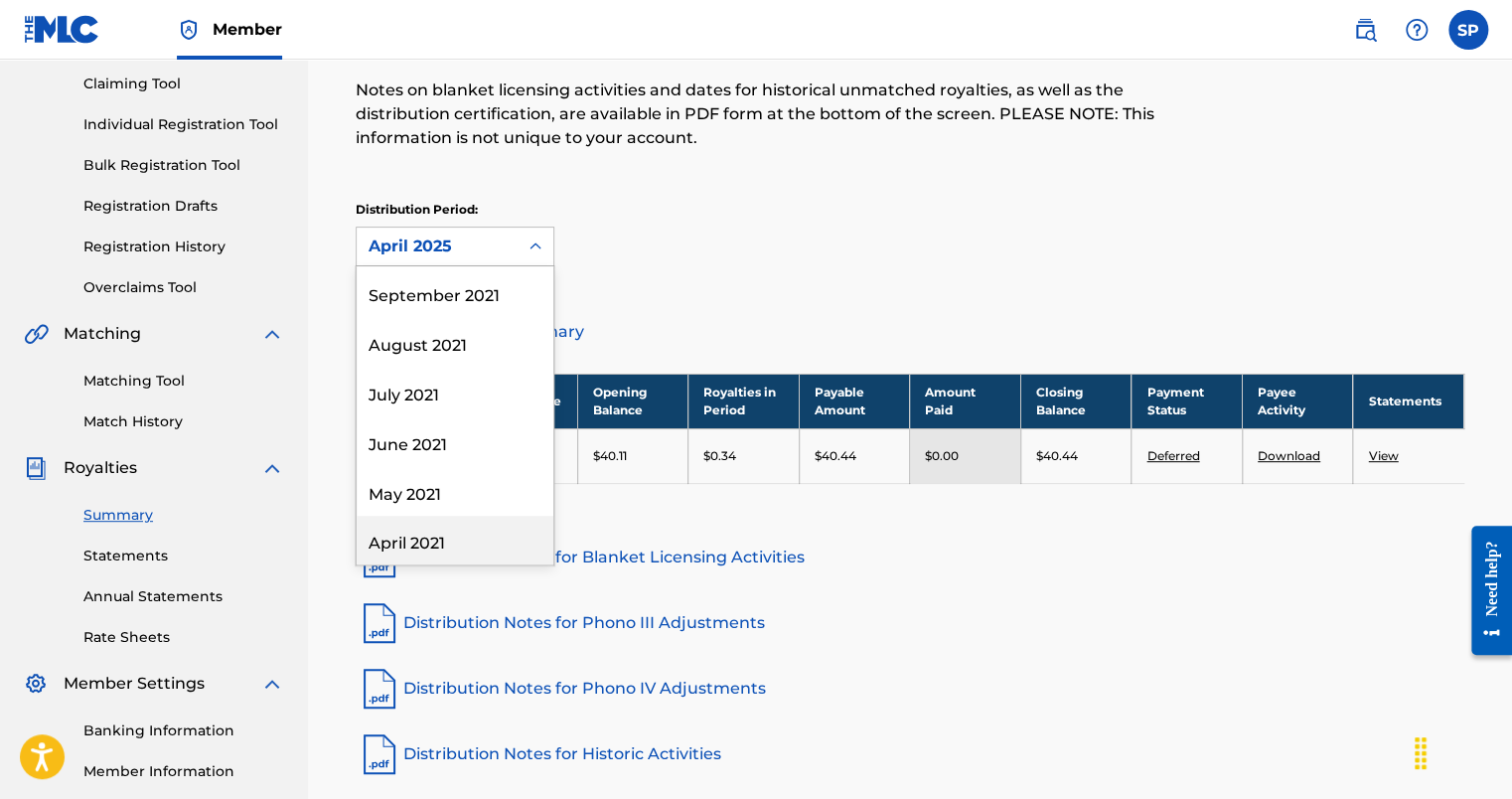 click on "April 2021" at bounding box center [455, 541] 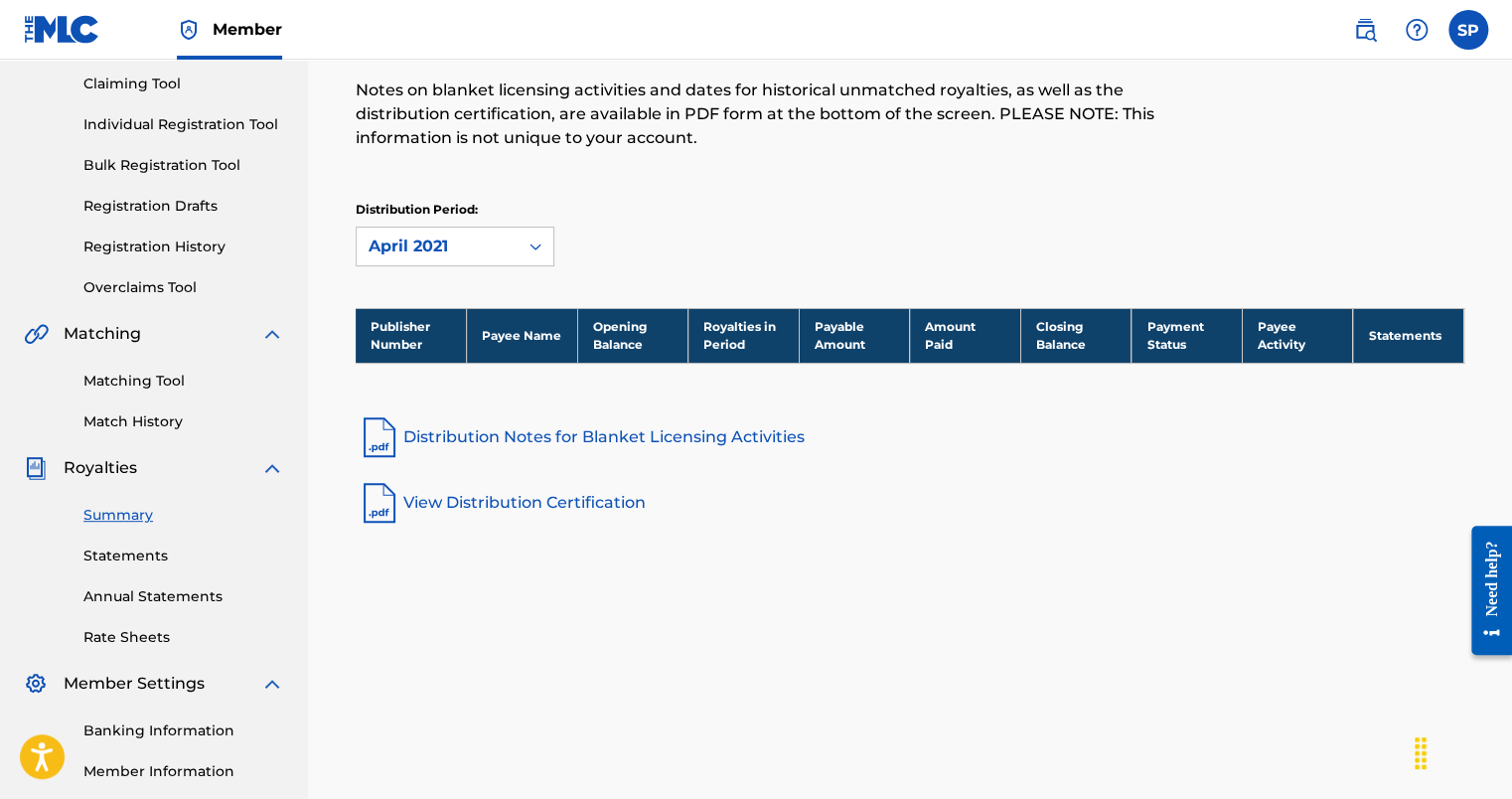 click 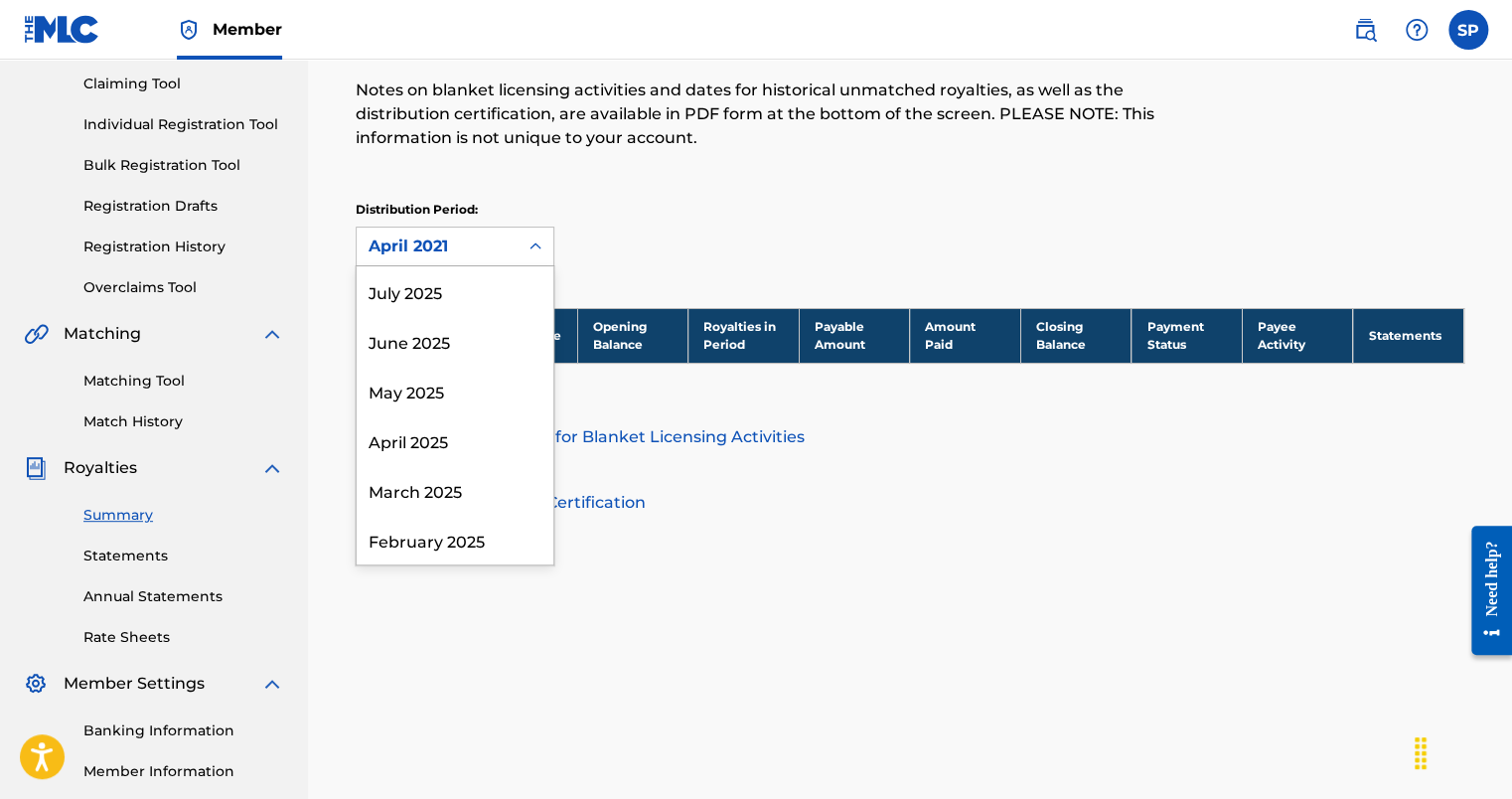 scroll, scrollTop: 2286, scrollLeft: 0, axis: vertical 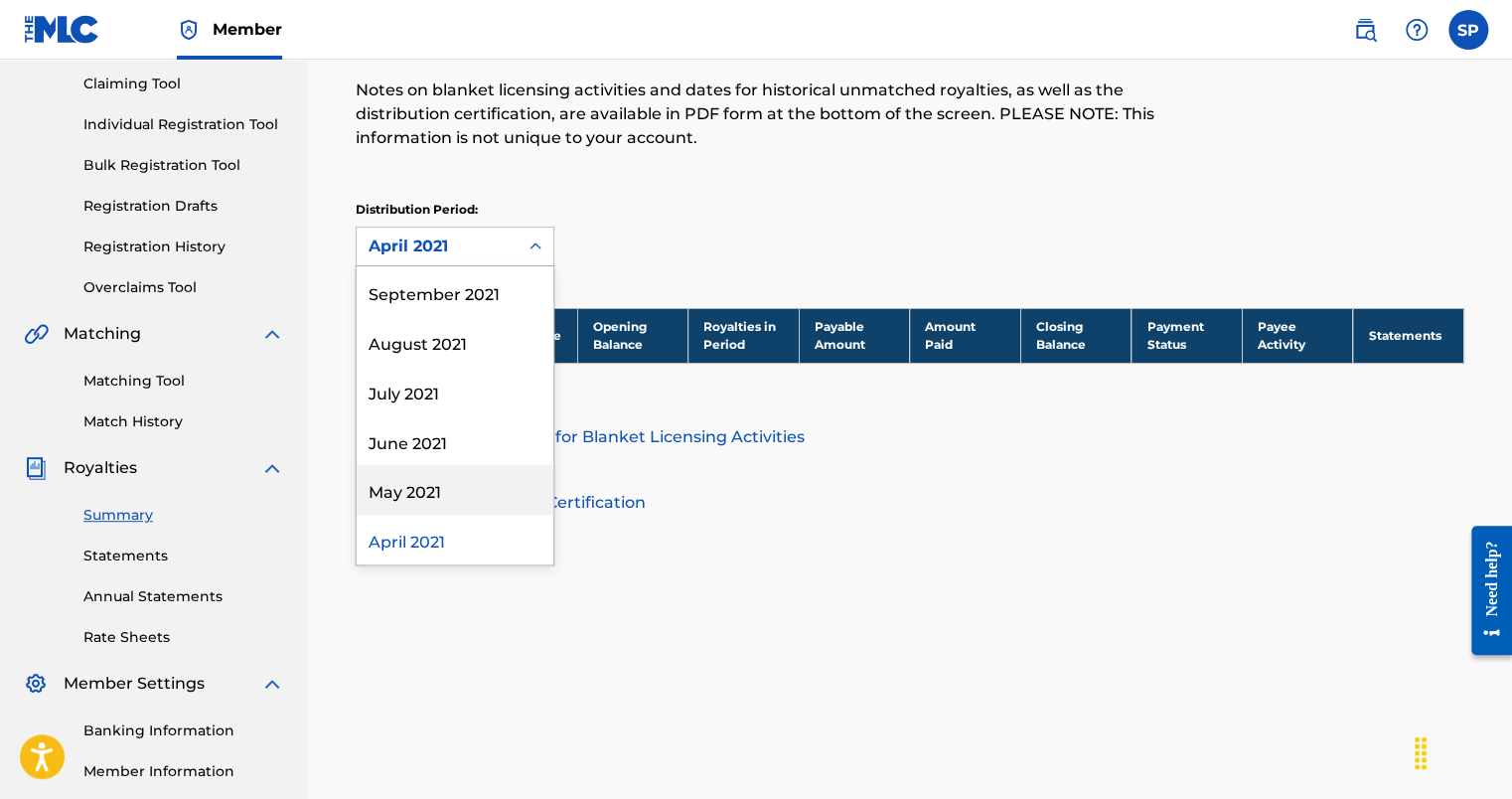 click on "May 2021" at bounding box center [455, 490] 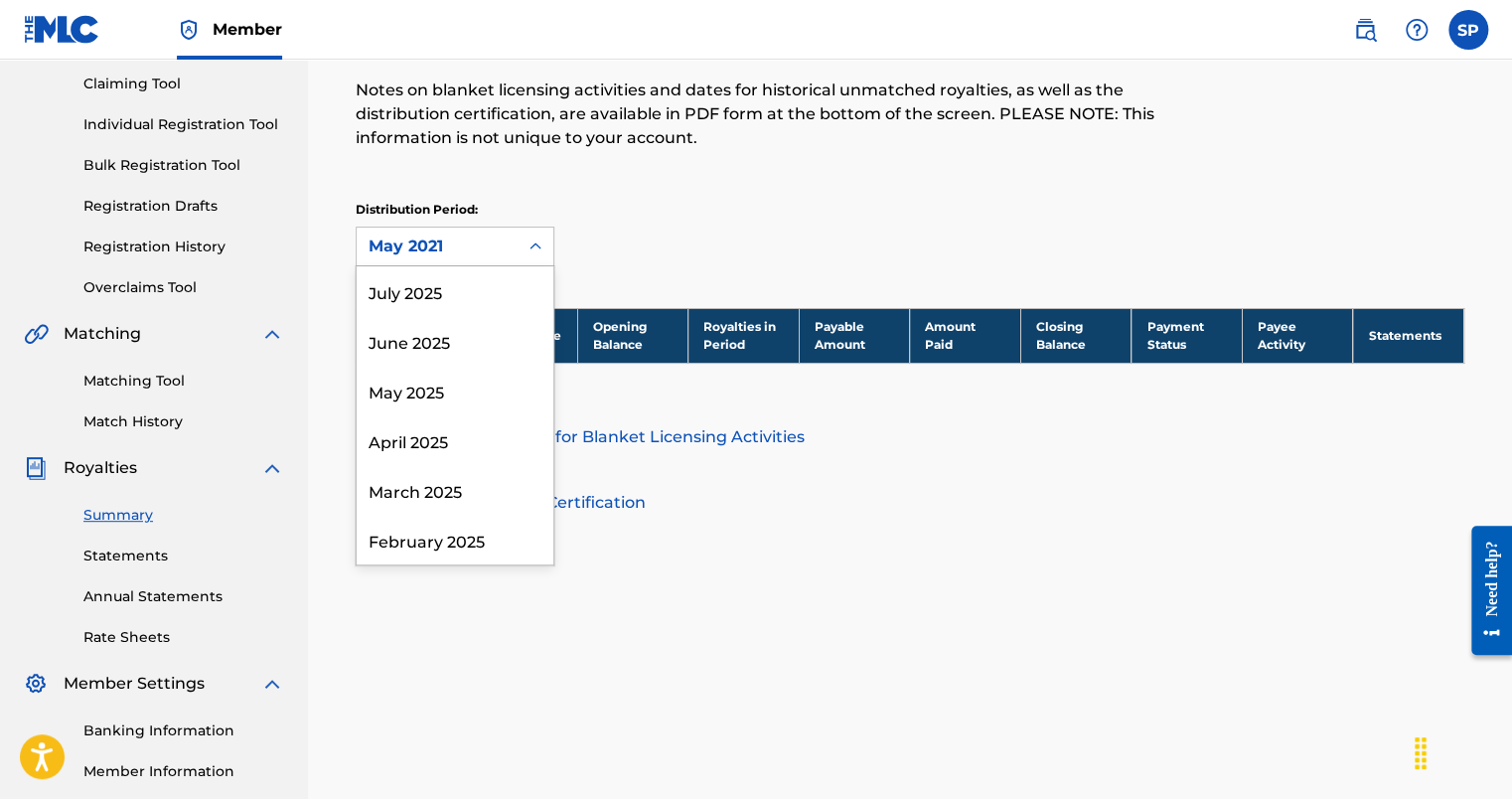 click 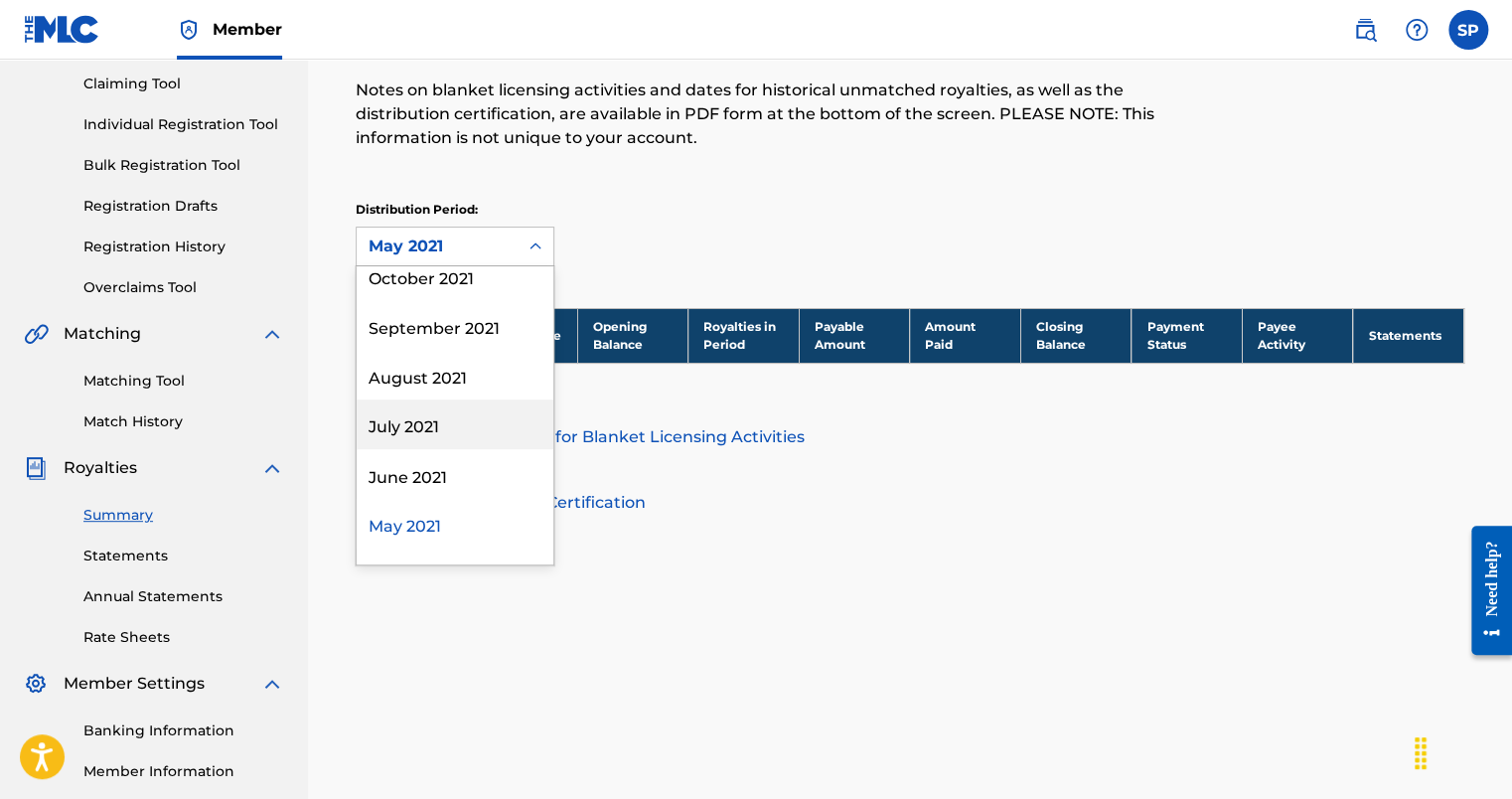 click on "July 2021" at bounding box center (455, 424) 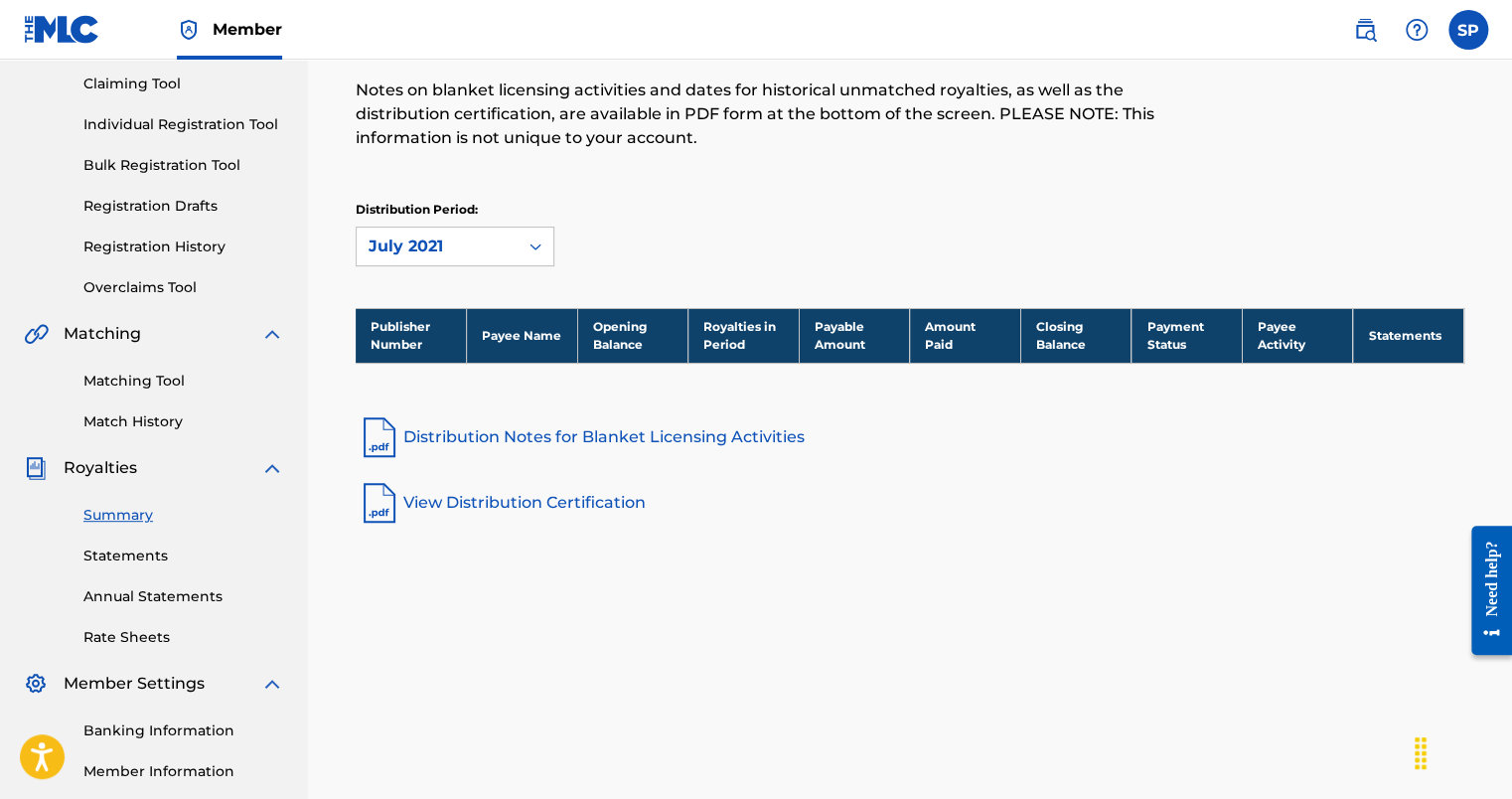 click 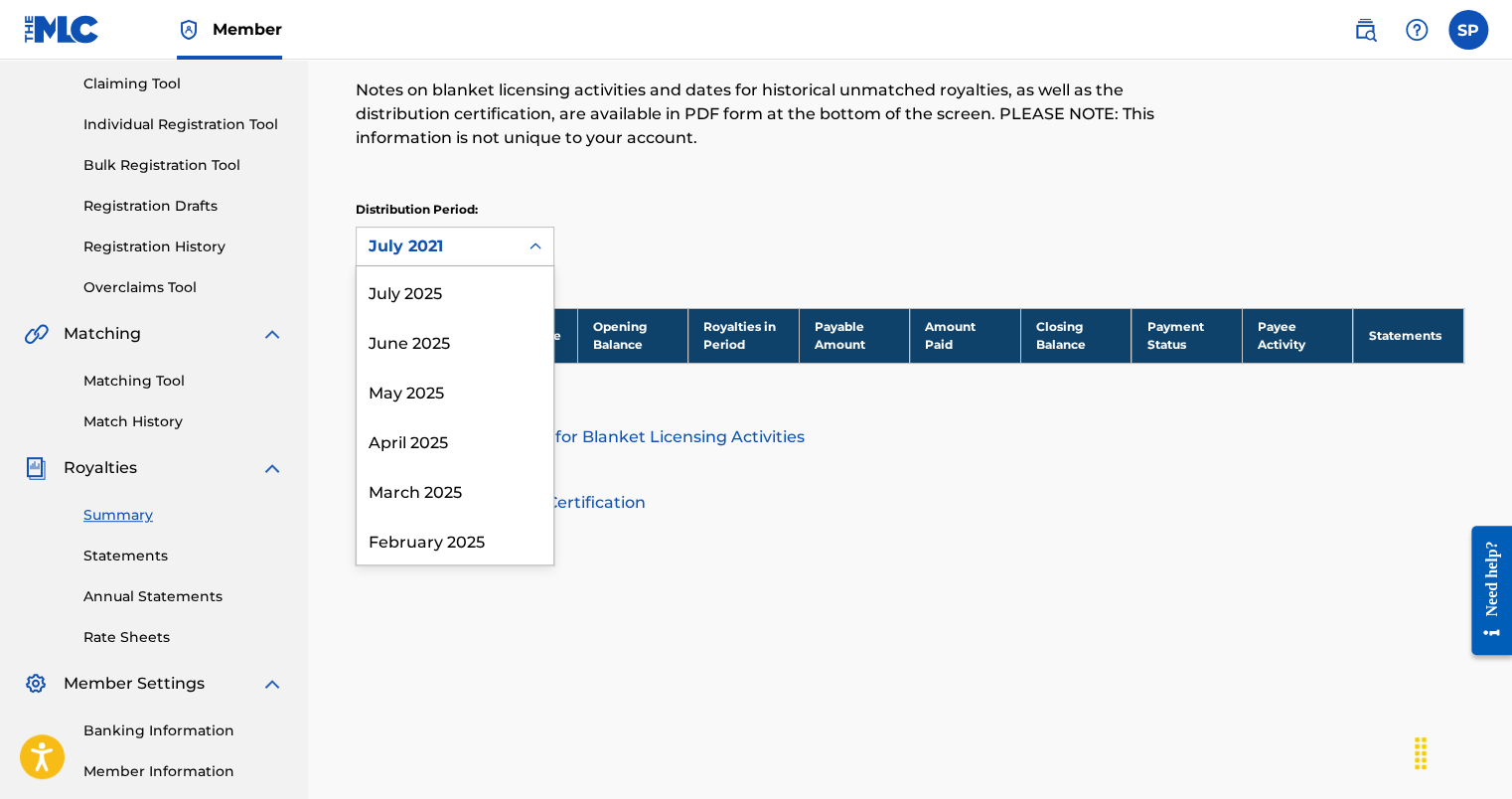 scroll, scrollTop: 2153, scrollLeft: 0, axis: vertical 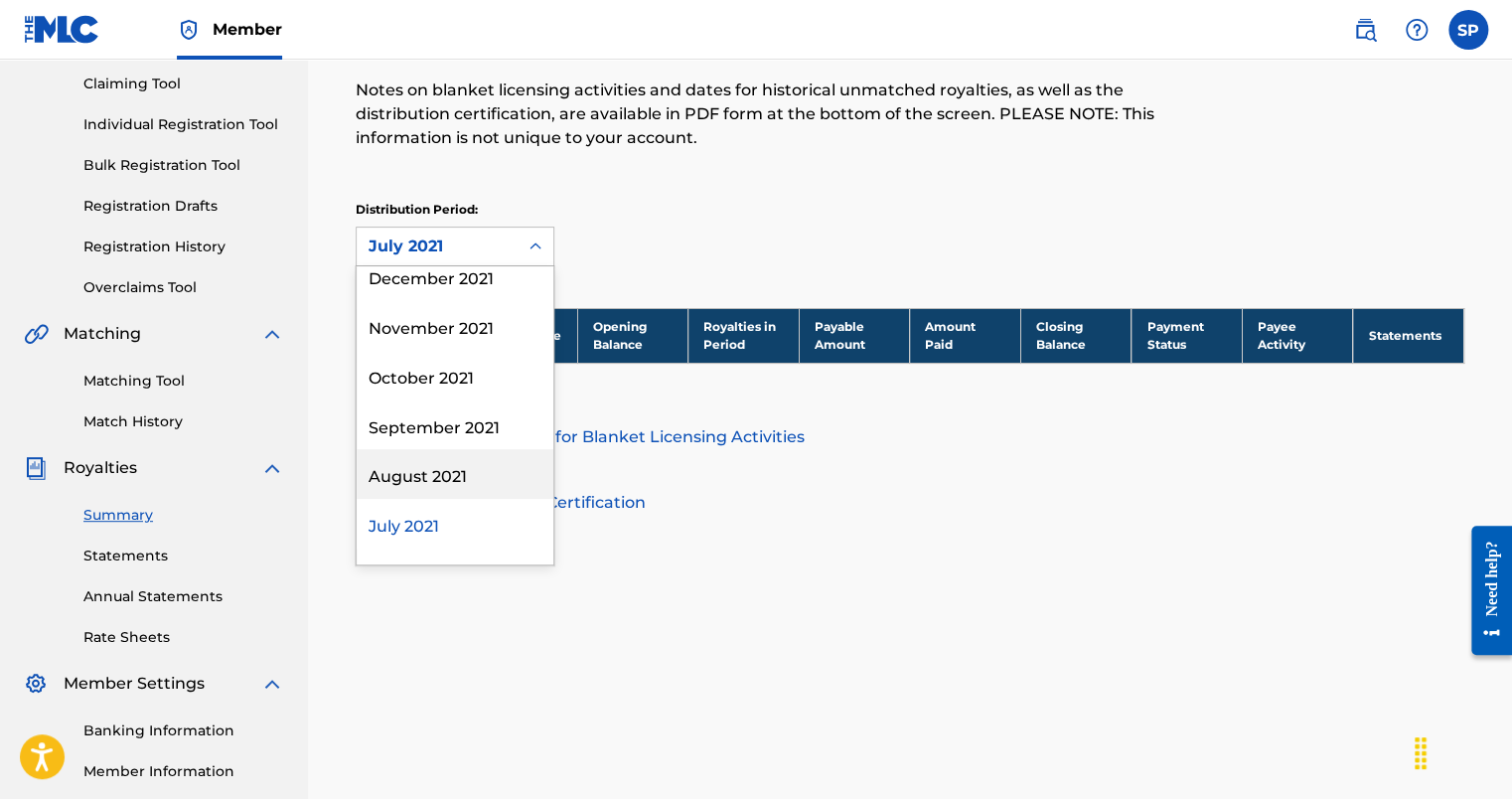 click on "August 2021" at bounding box center [455, 474] 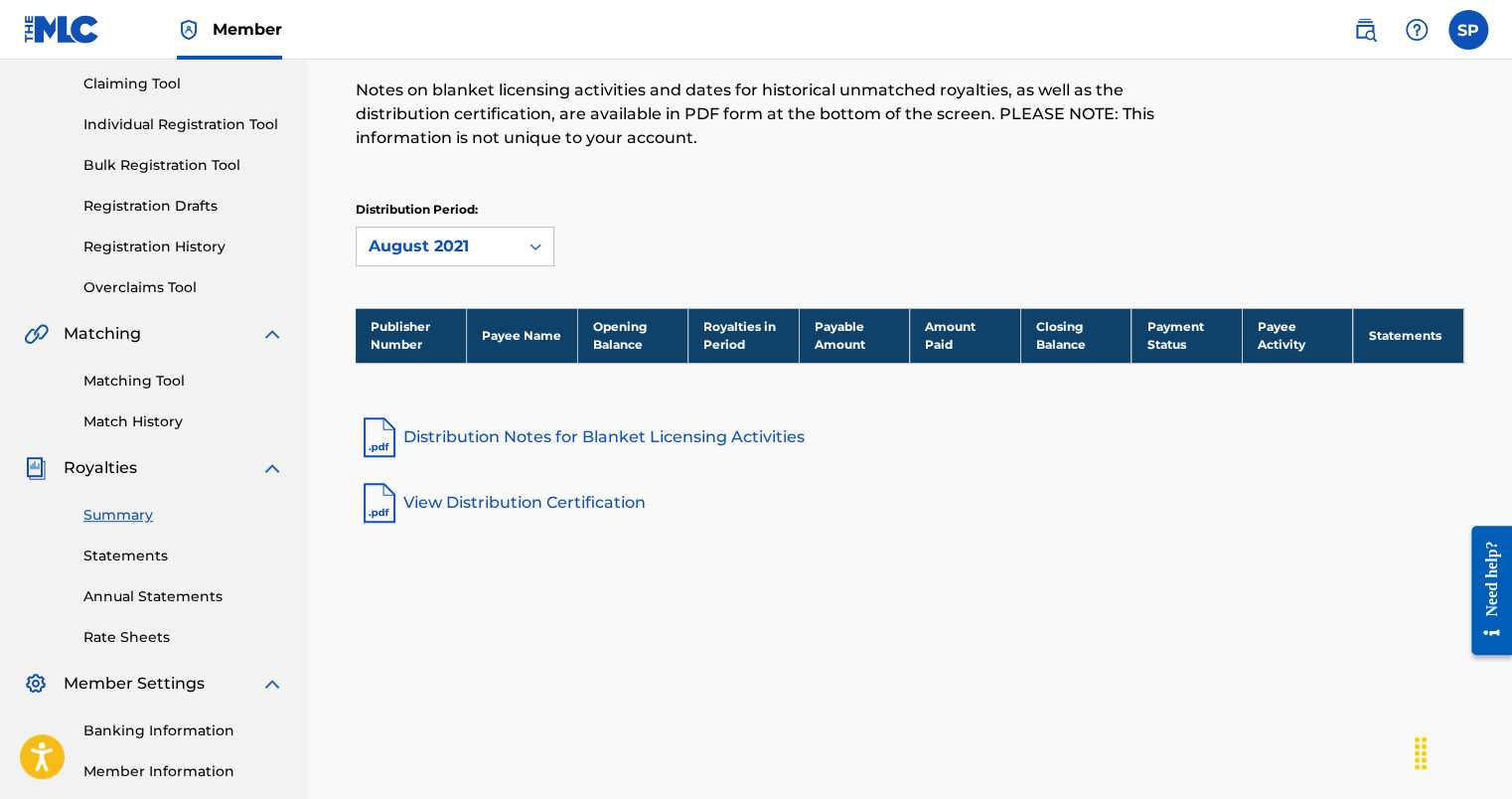 click 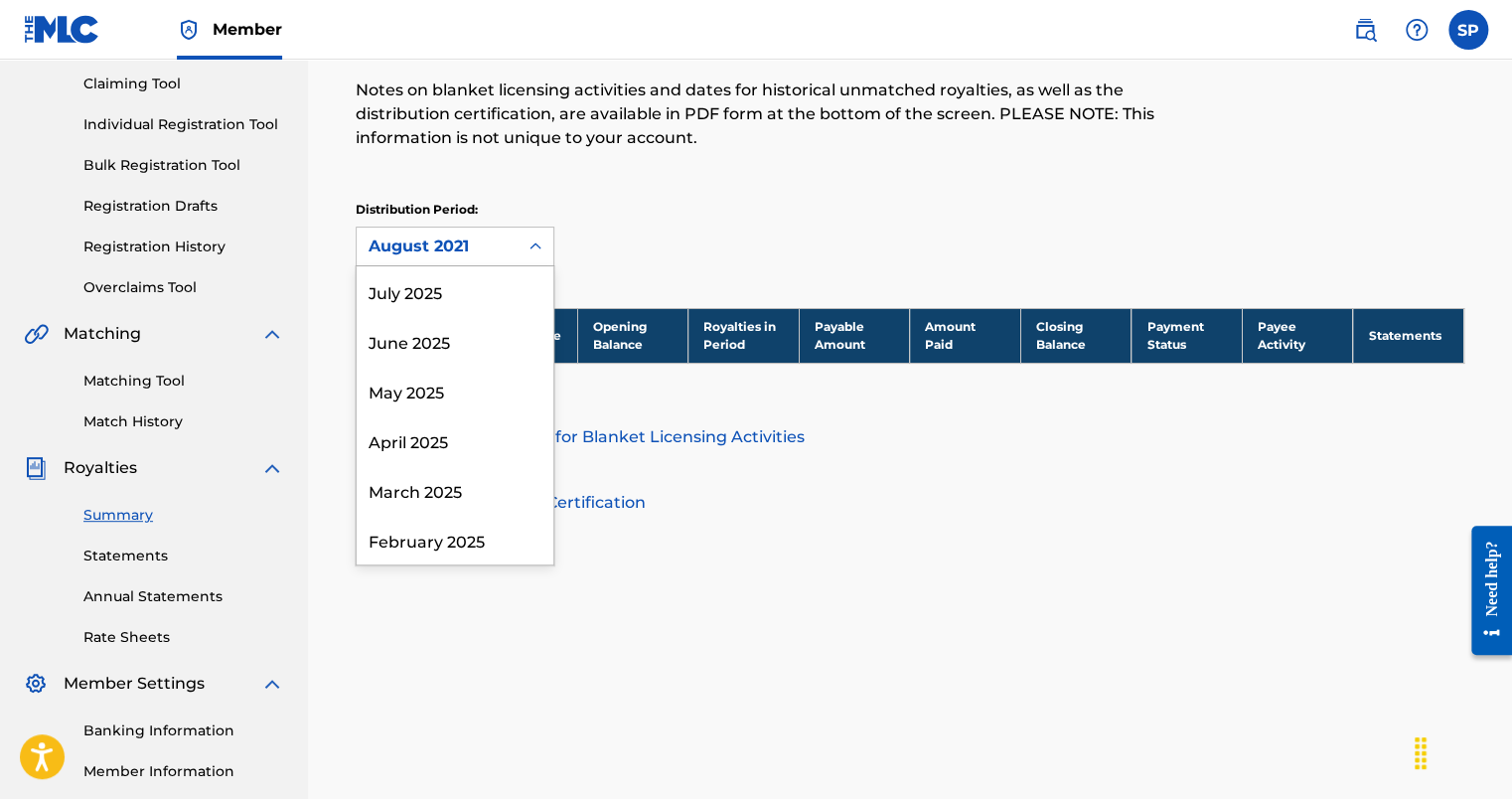 scroll, scrollTop: 2103, scrollLeft: 0, axis: vertical 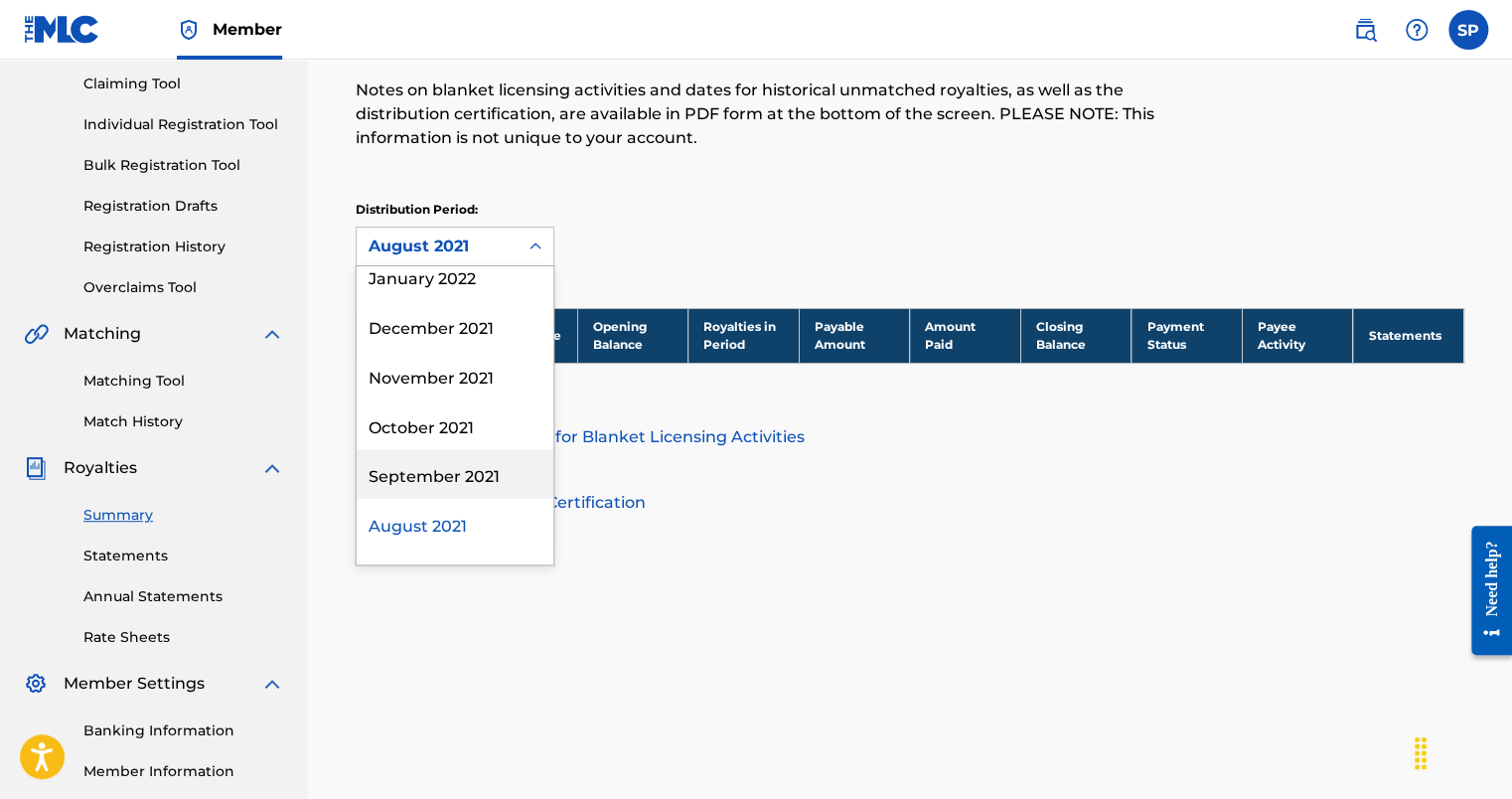 click on "September 2021" at bounding box center (455, 474) 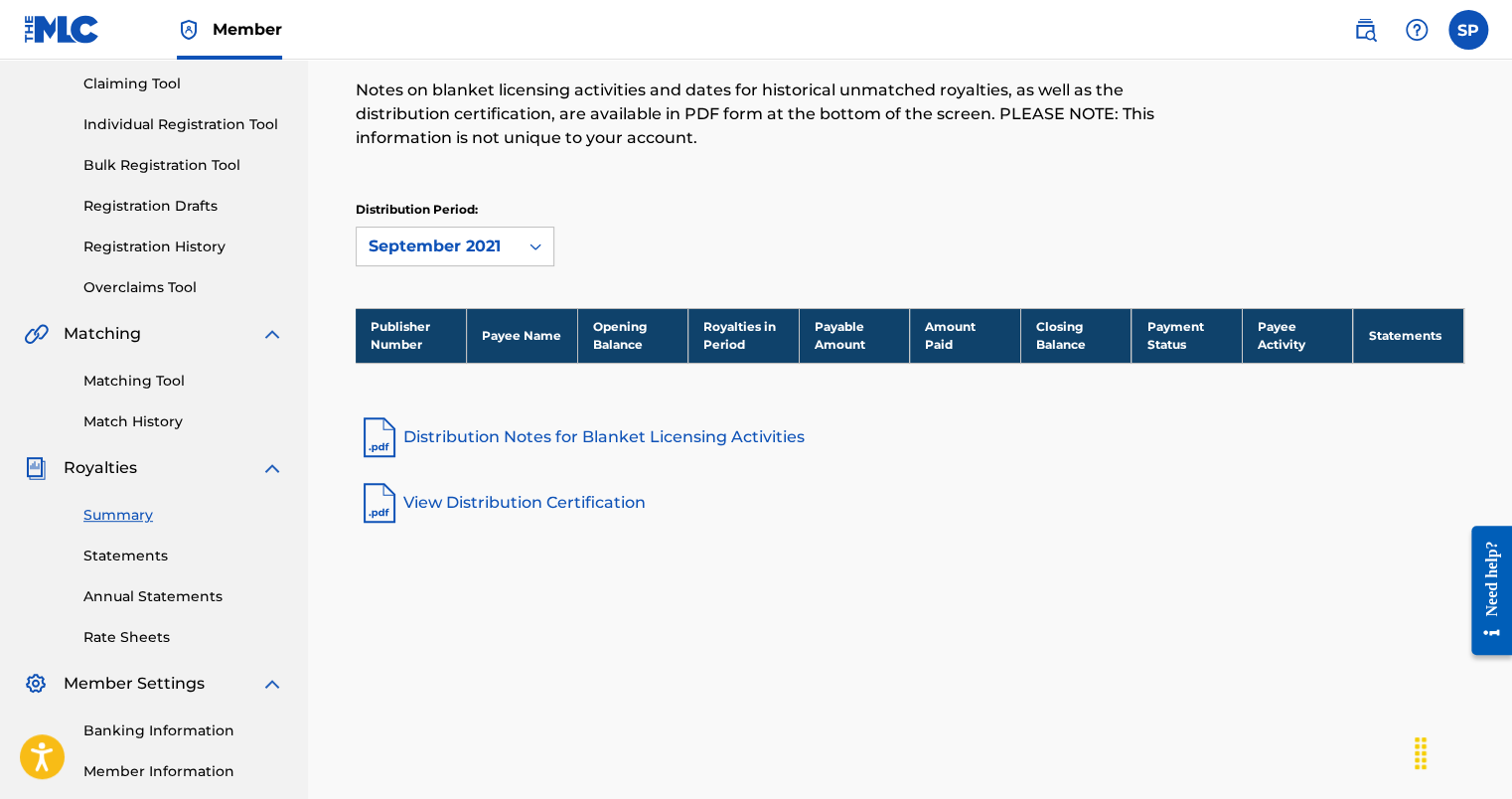 click 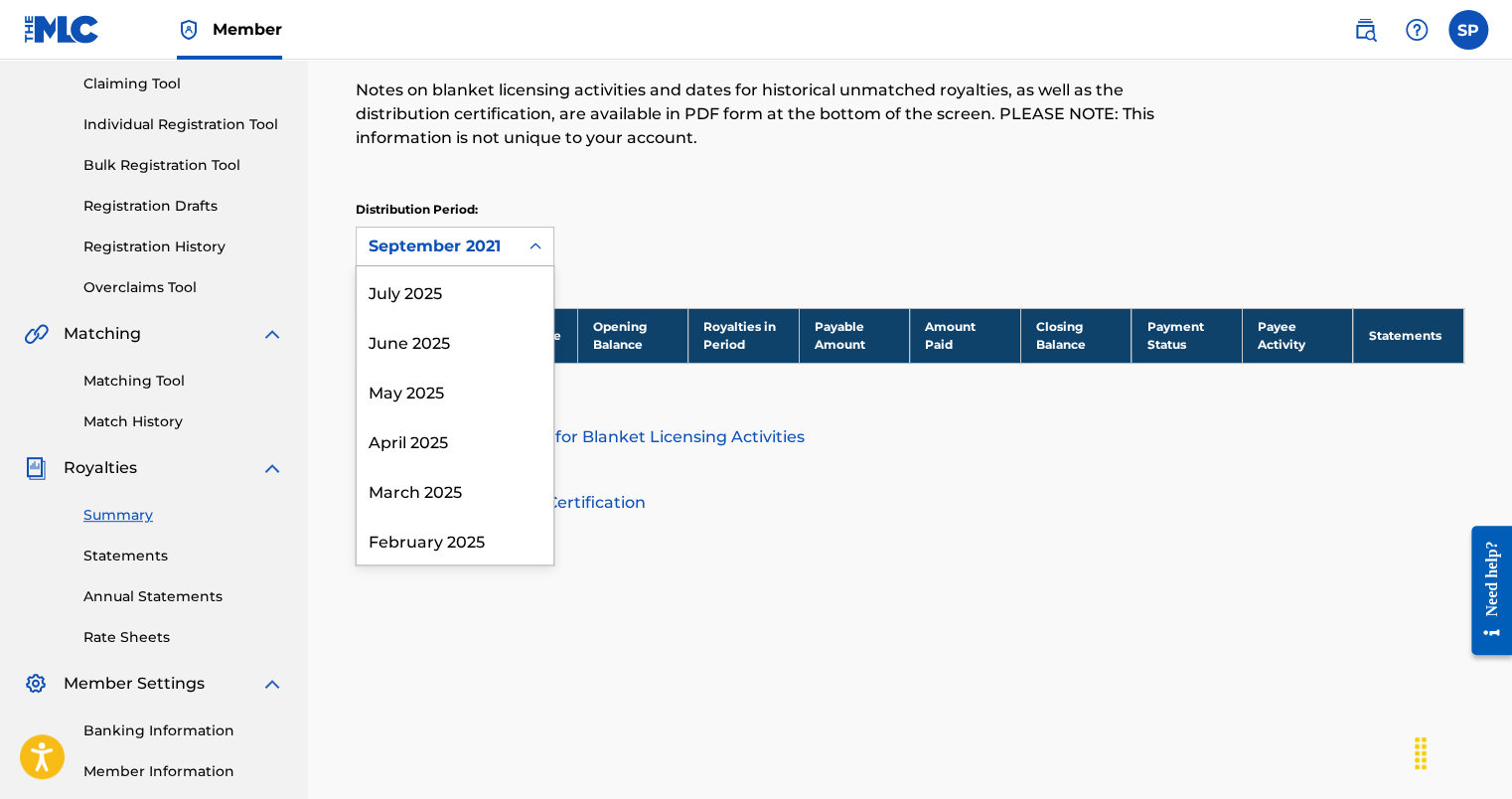 scroll, scrollTop: 2053, scrollLeft: 0, axis: vertical 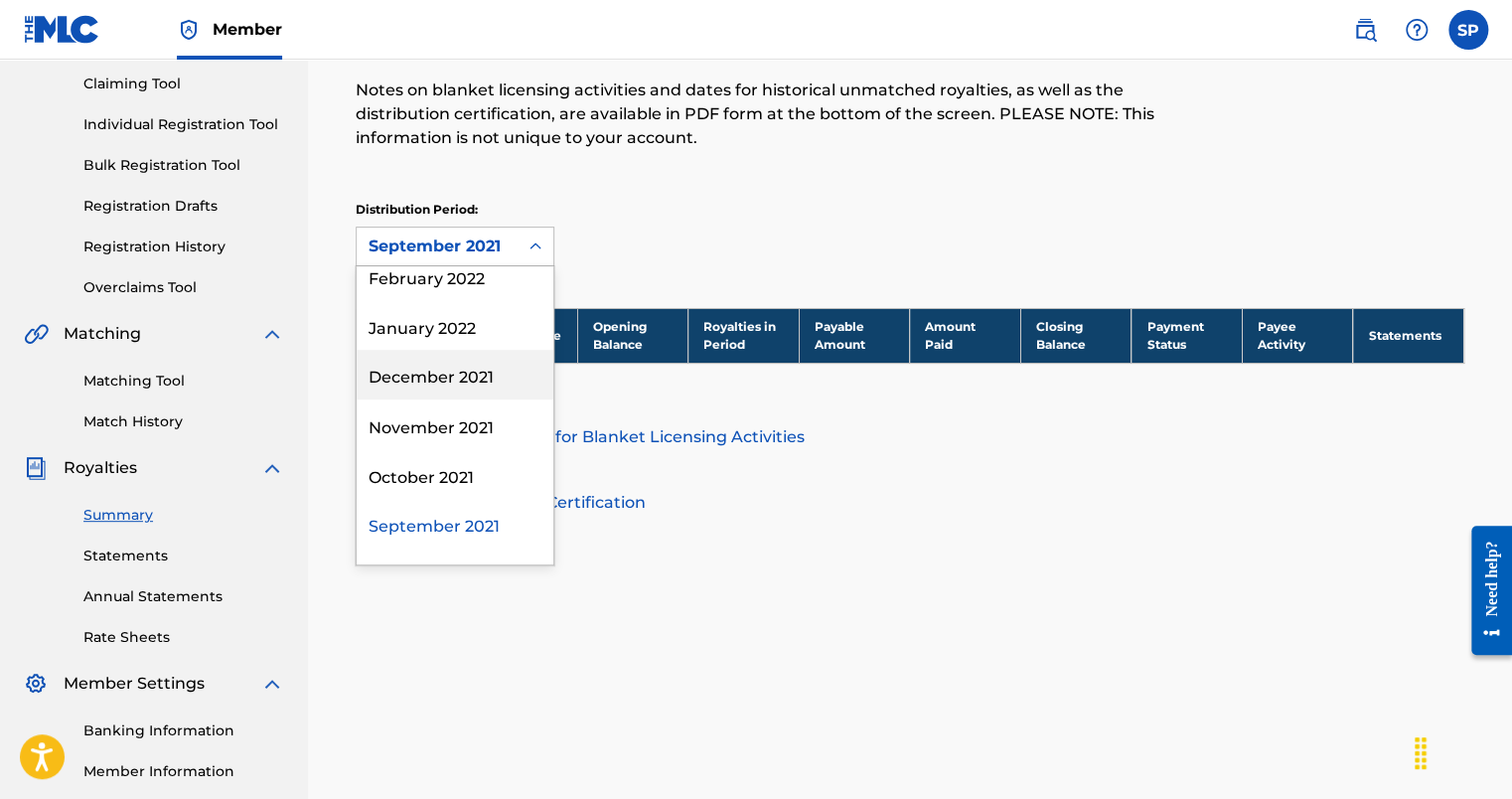 click on "December 2021" at bounding box center [455, 375] 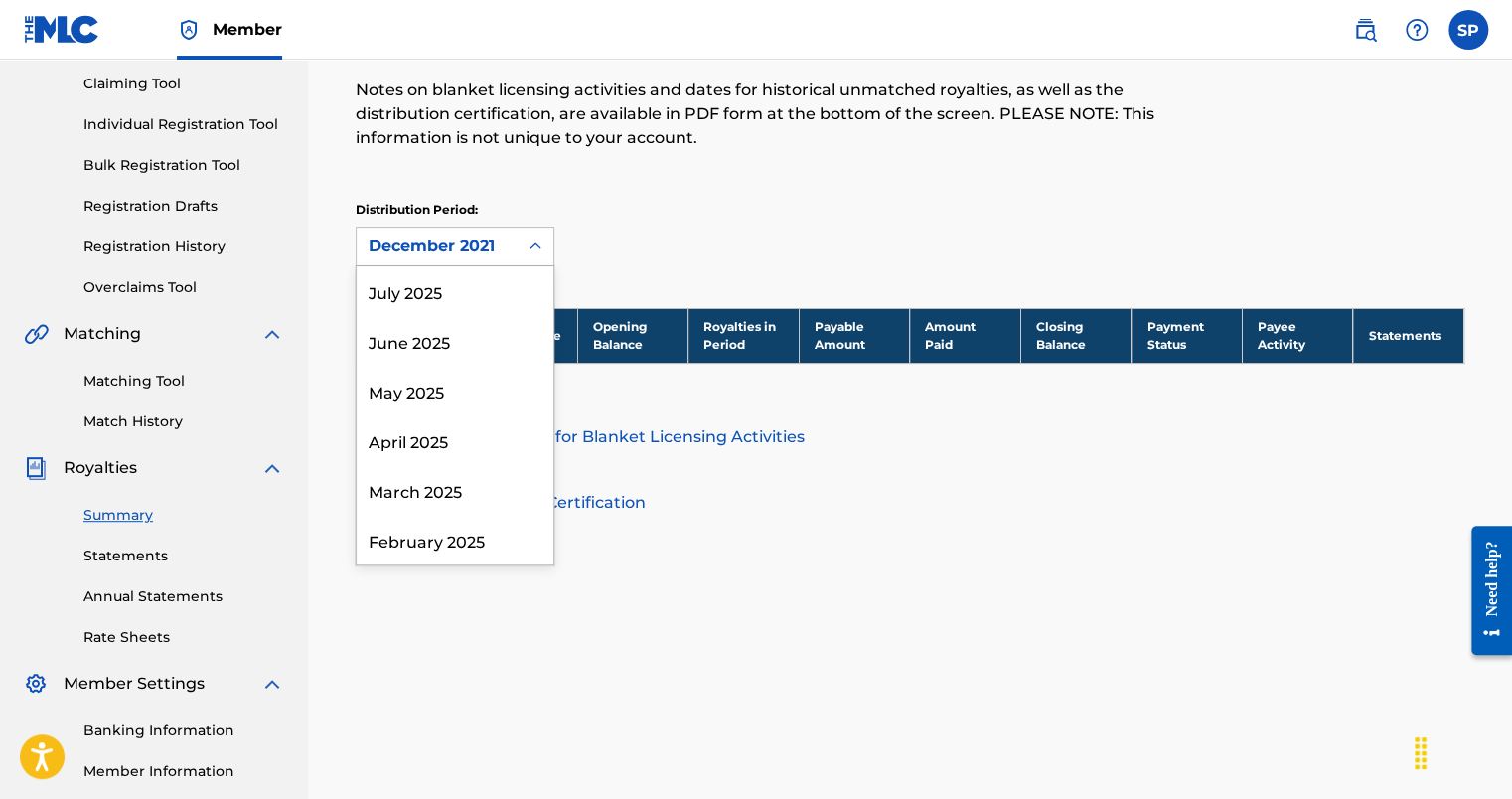 click 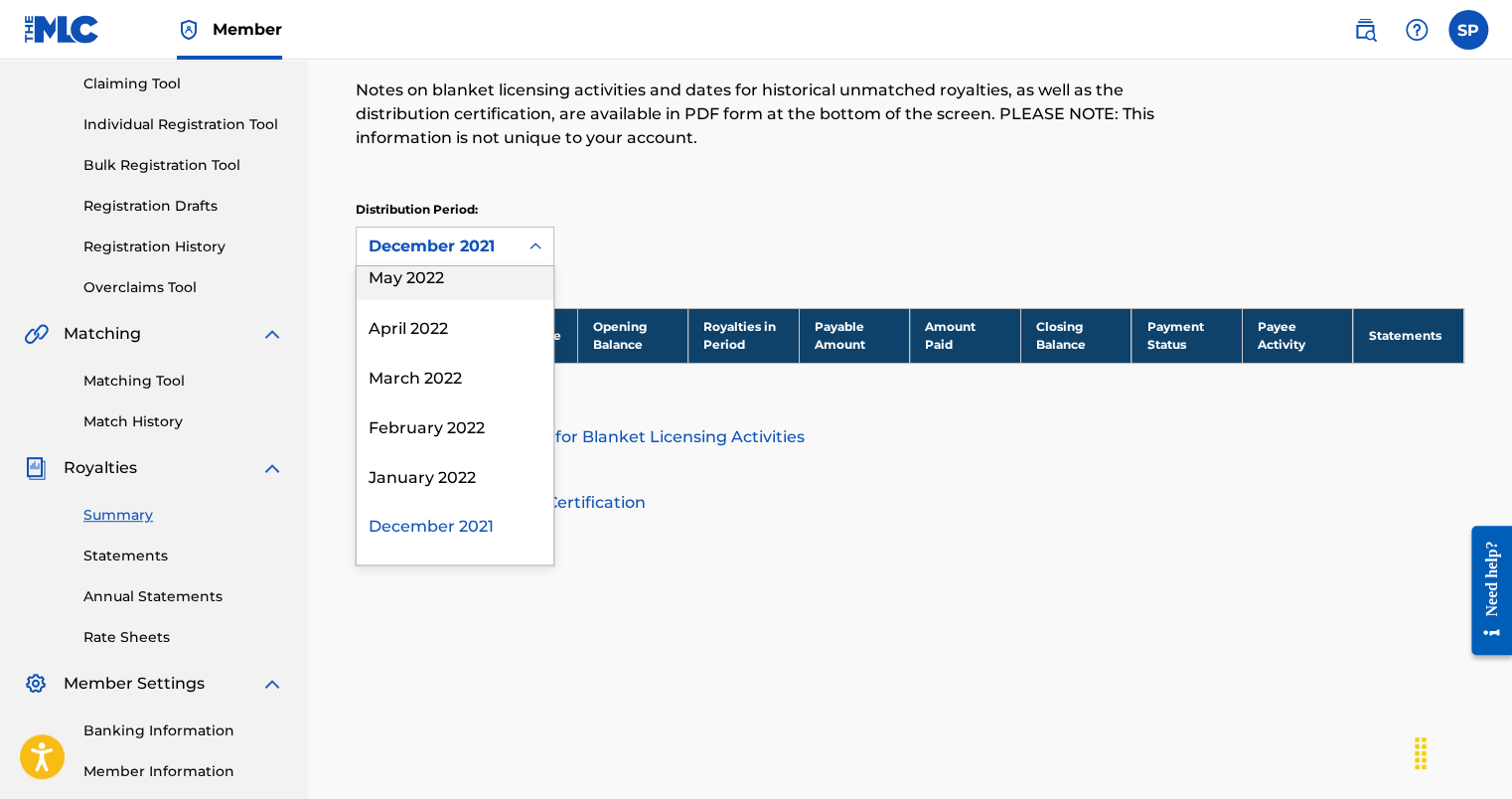 click on "May 2022" at bounding box center (455, 275) 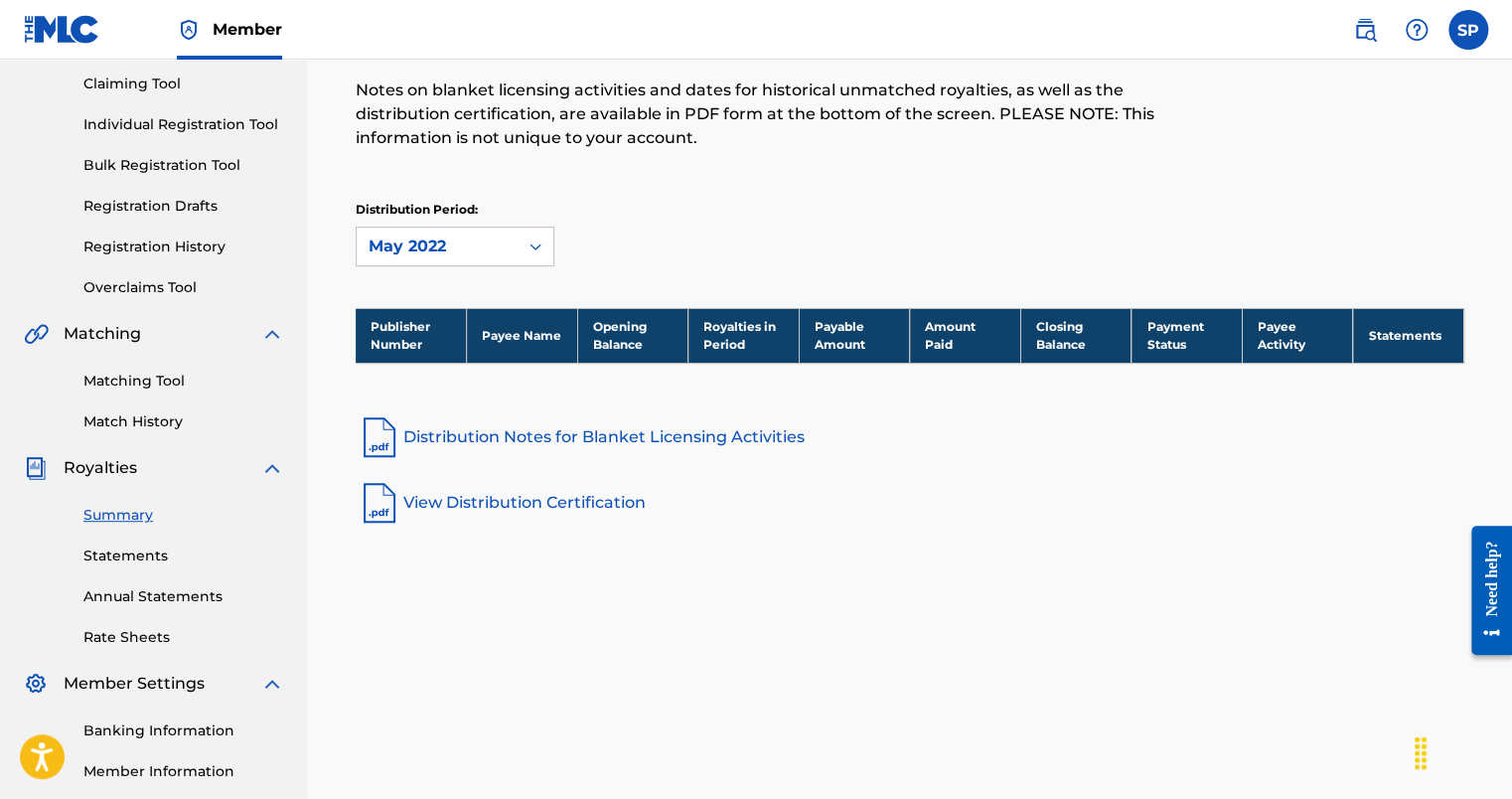 click 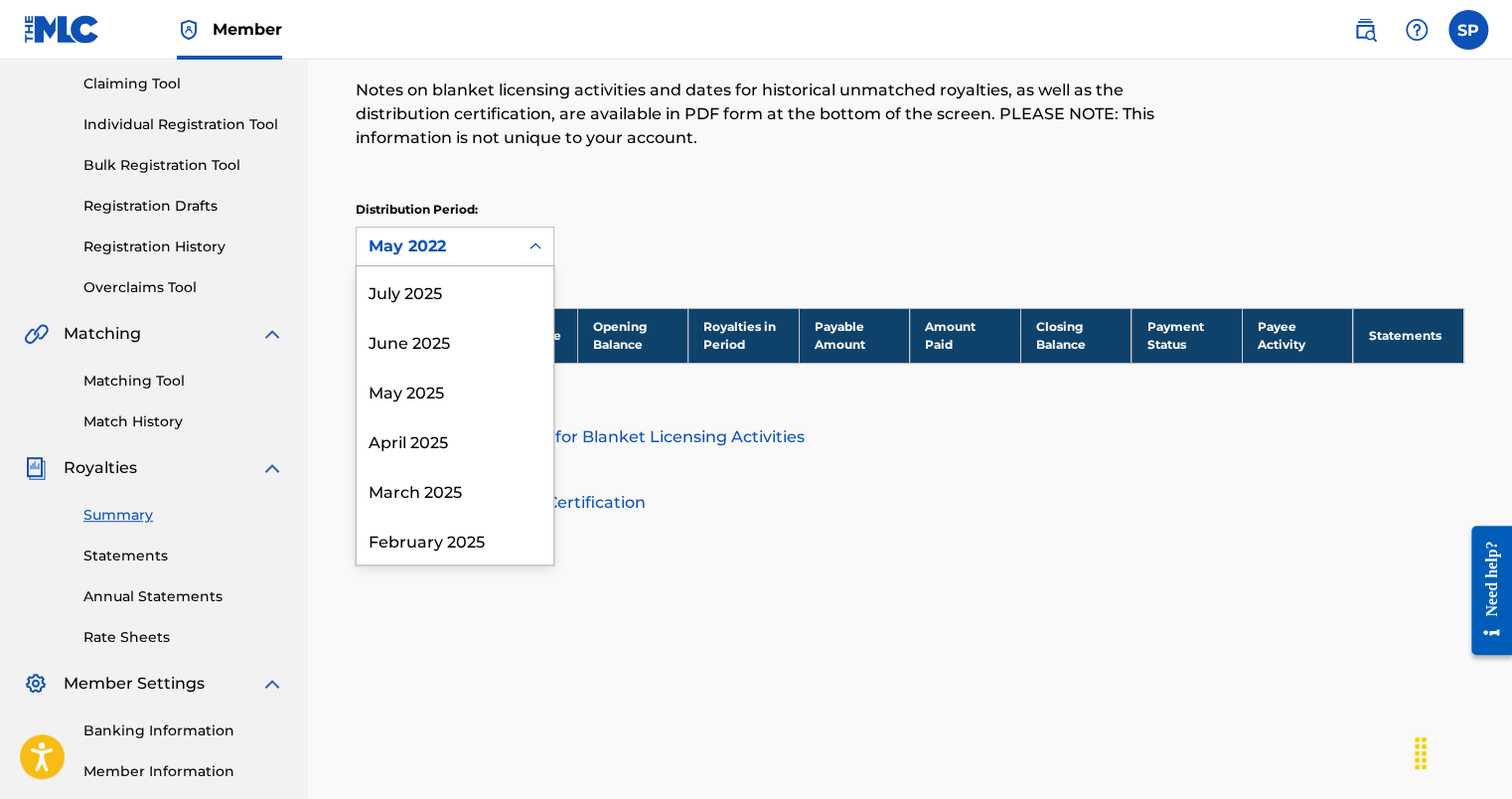 scroll, scrollTop: 1656, scrollLeft: 0, axis: vertical 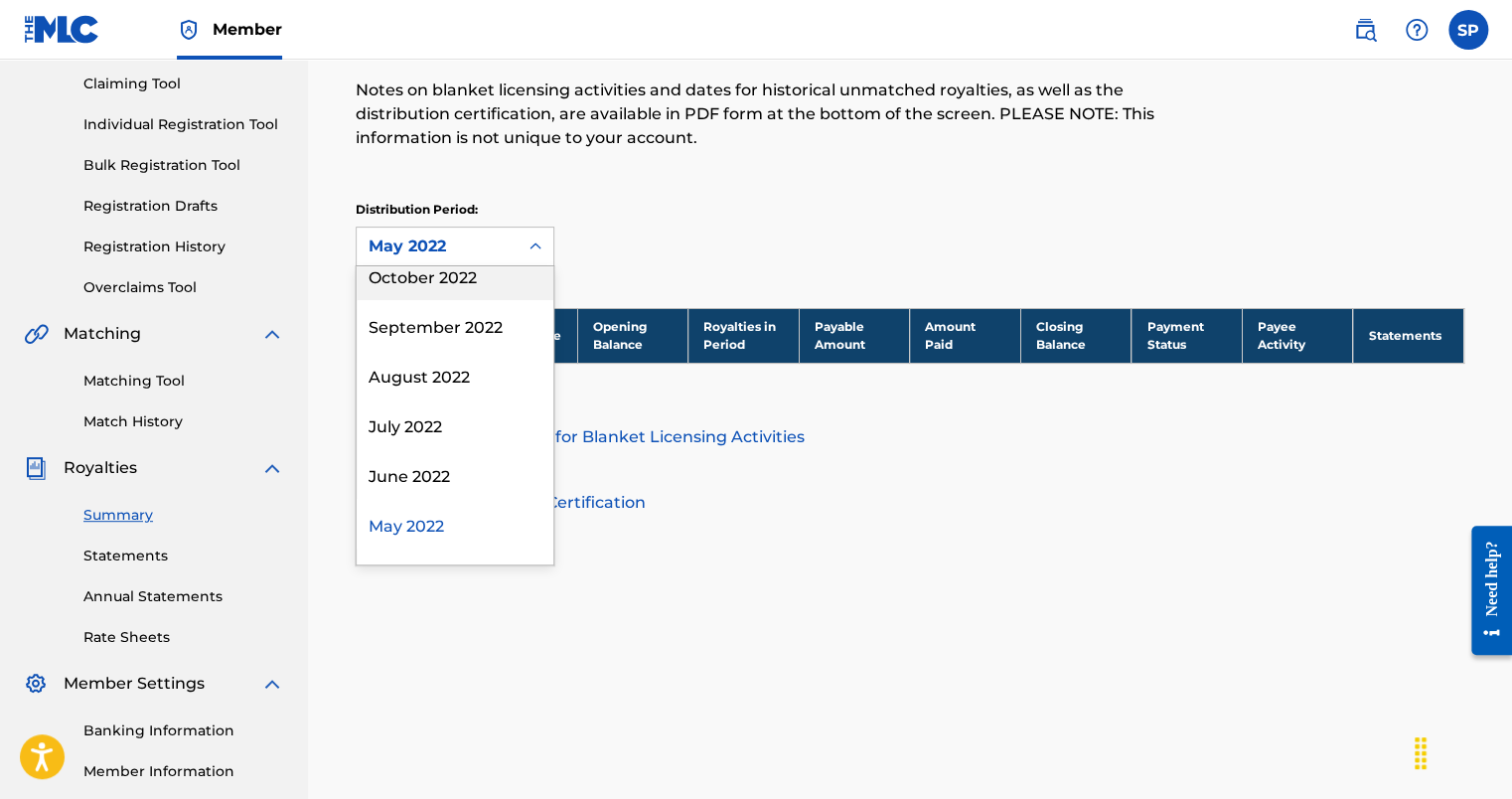 click on "October 2022" at bounding box center (455, 275) 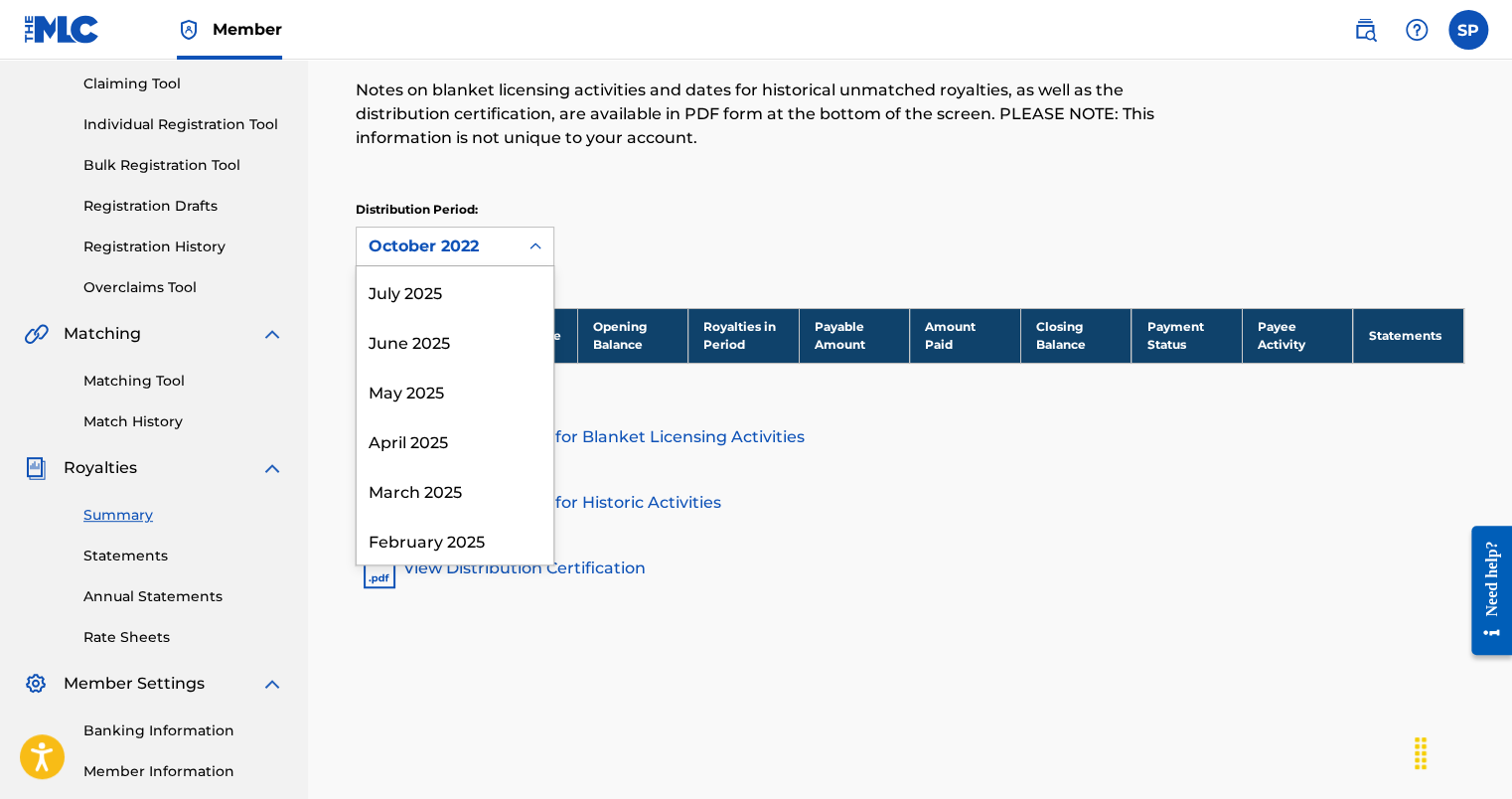 click 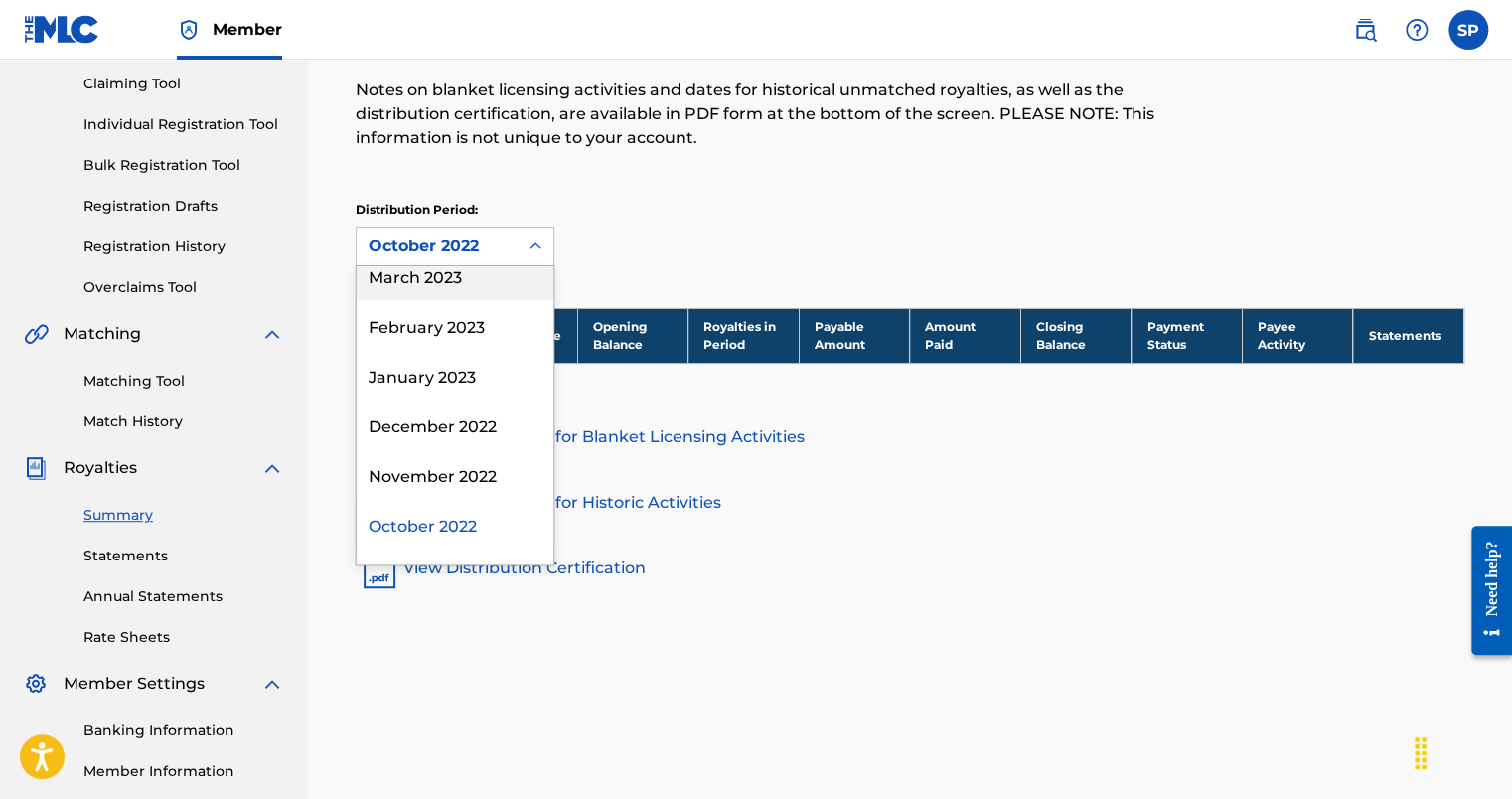 click on "March 2023" at bounding box center (455, 275) 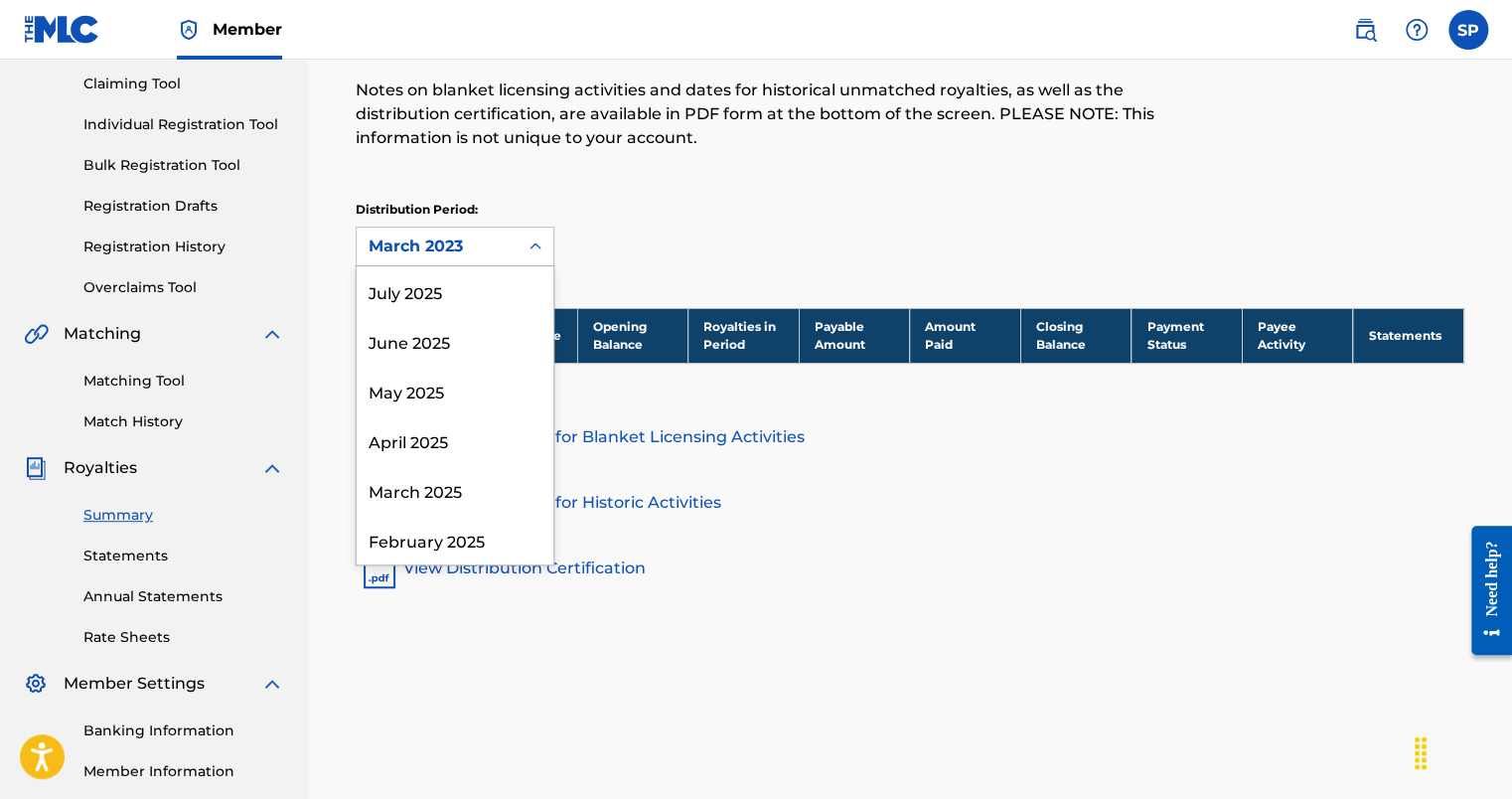 click 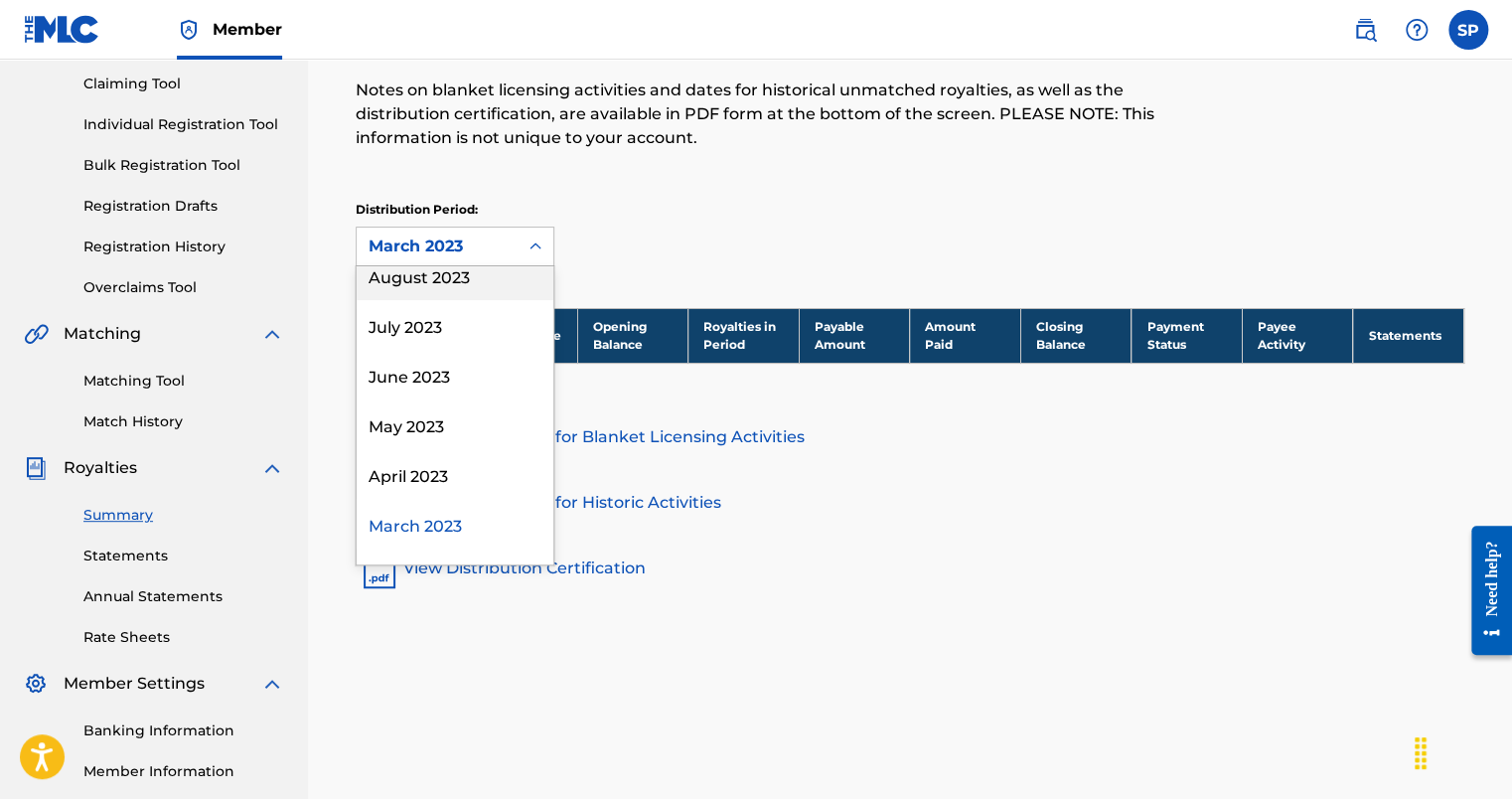 click on "August 2023" at bounding box center [455, 275] 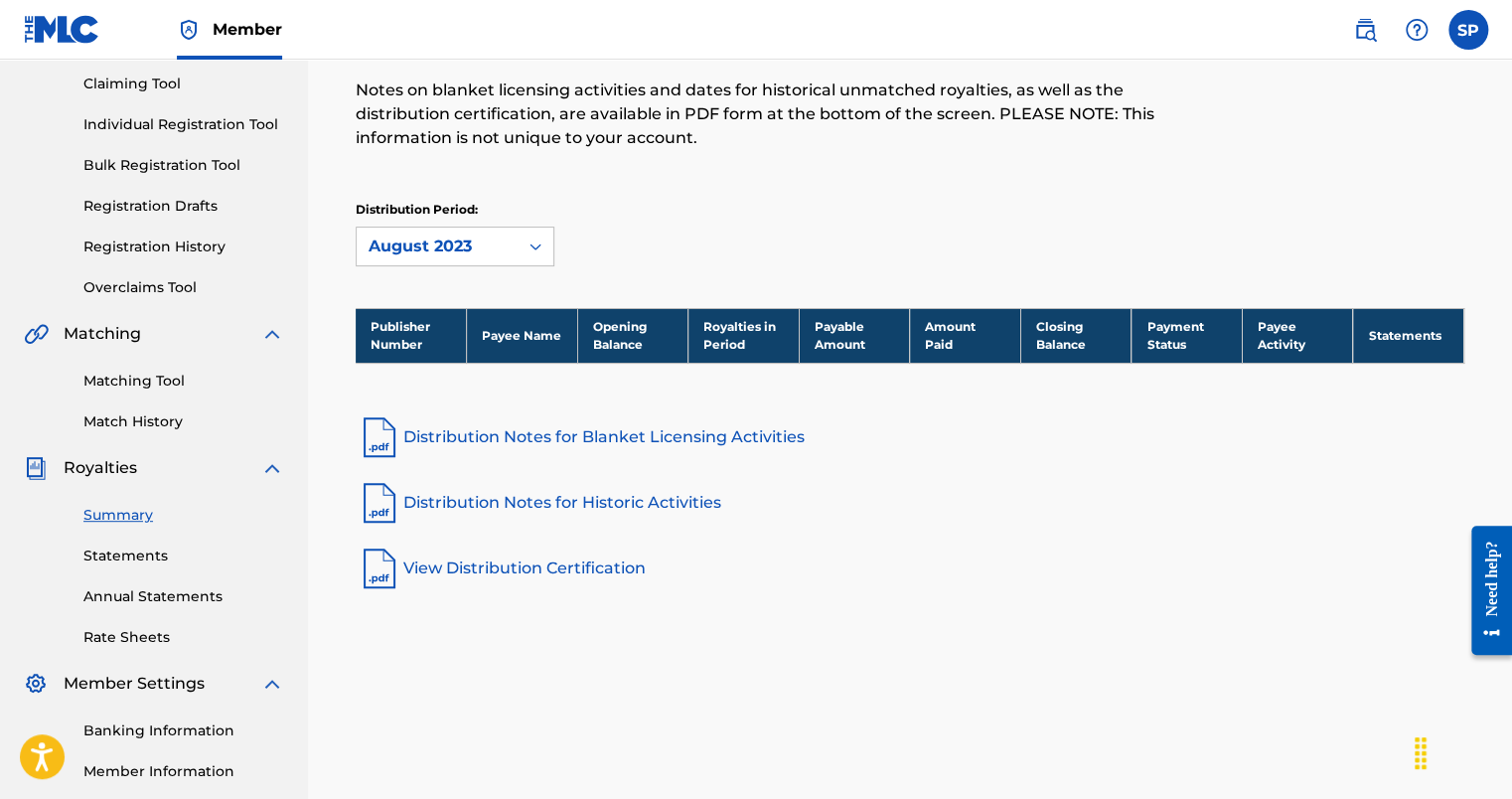 click 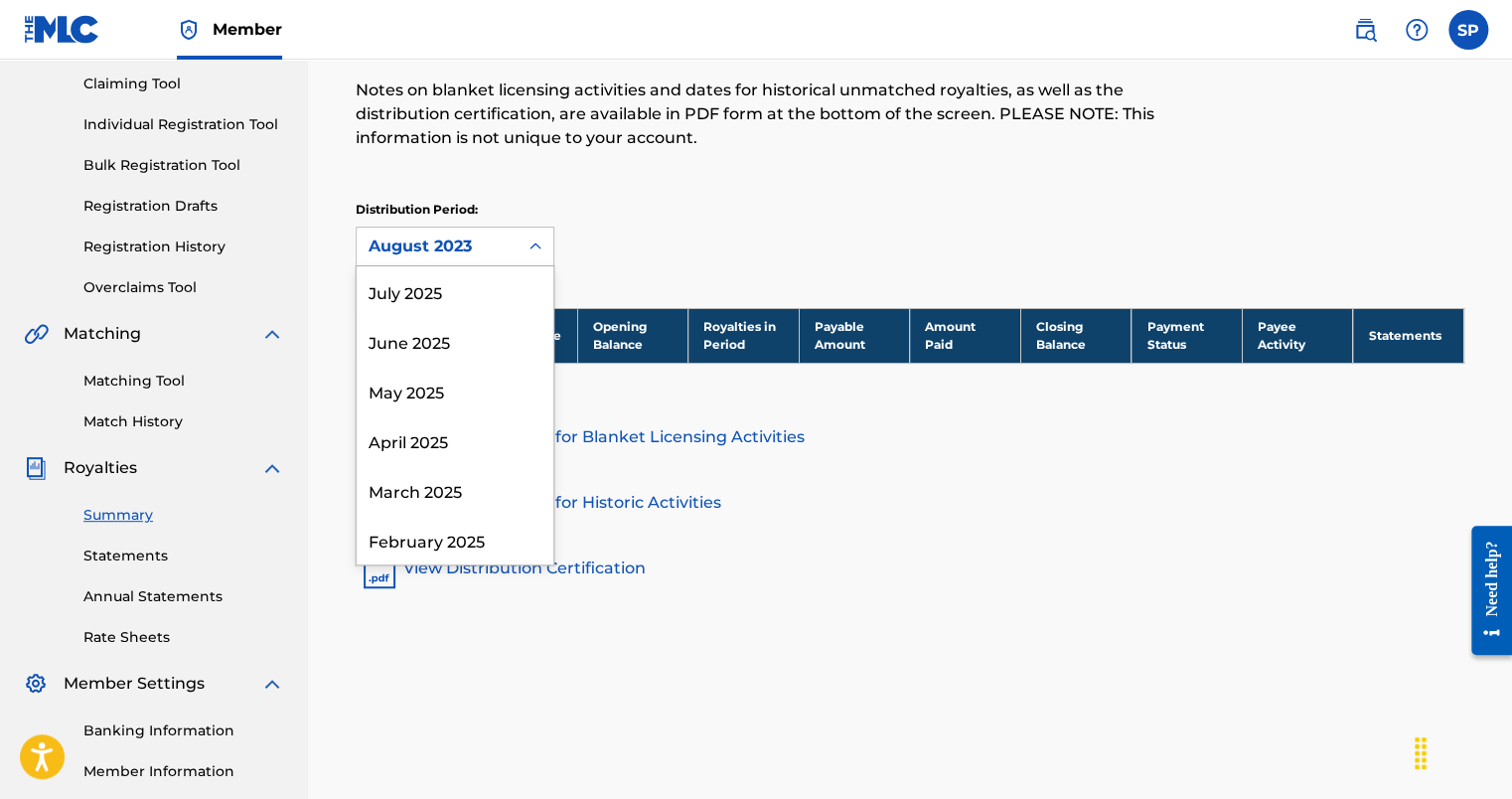 scroll, scrollTop: 910, scrollLeft: 0, axis: vertical 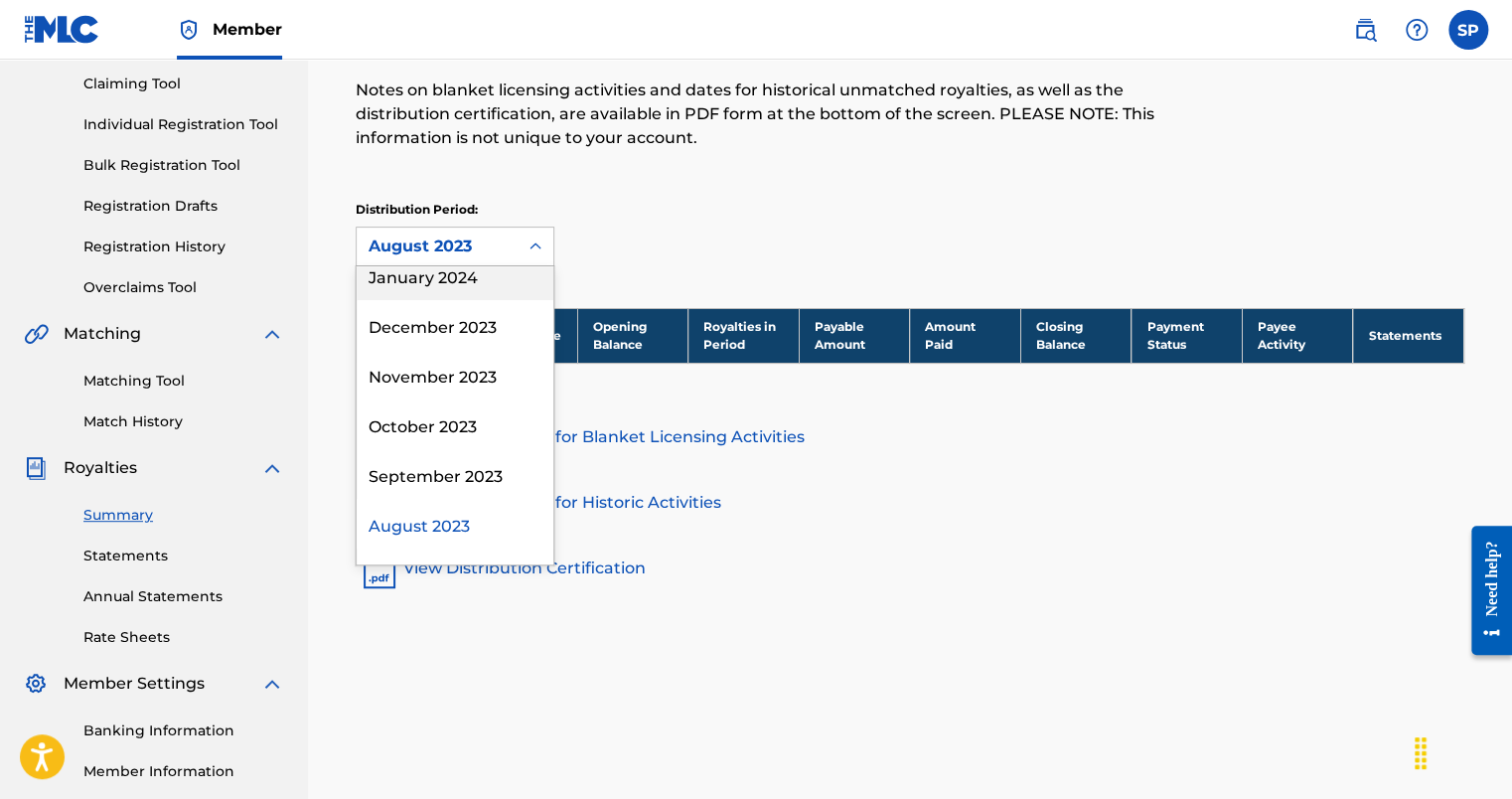 click on "January 2024" at bounding box center [455, 275] 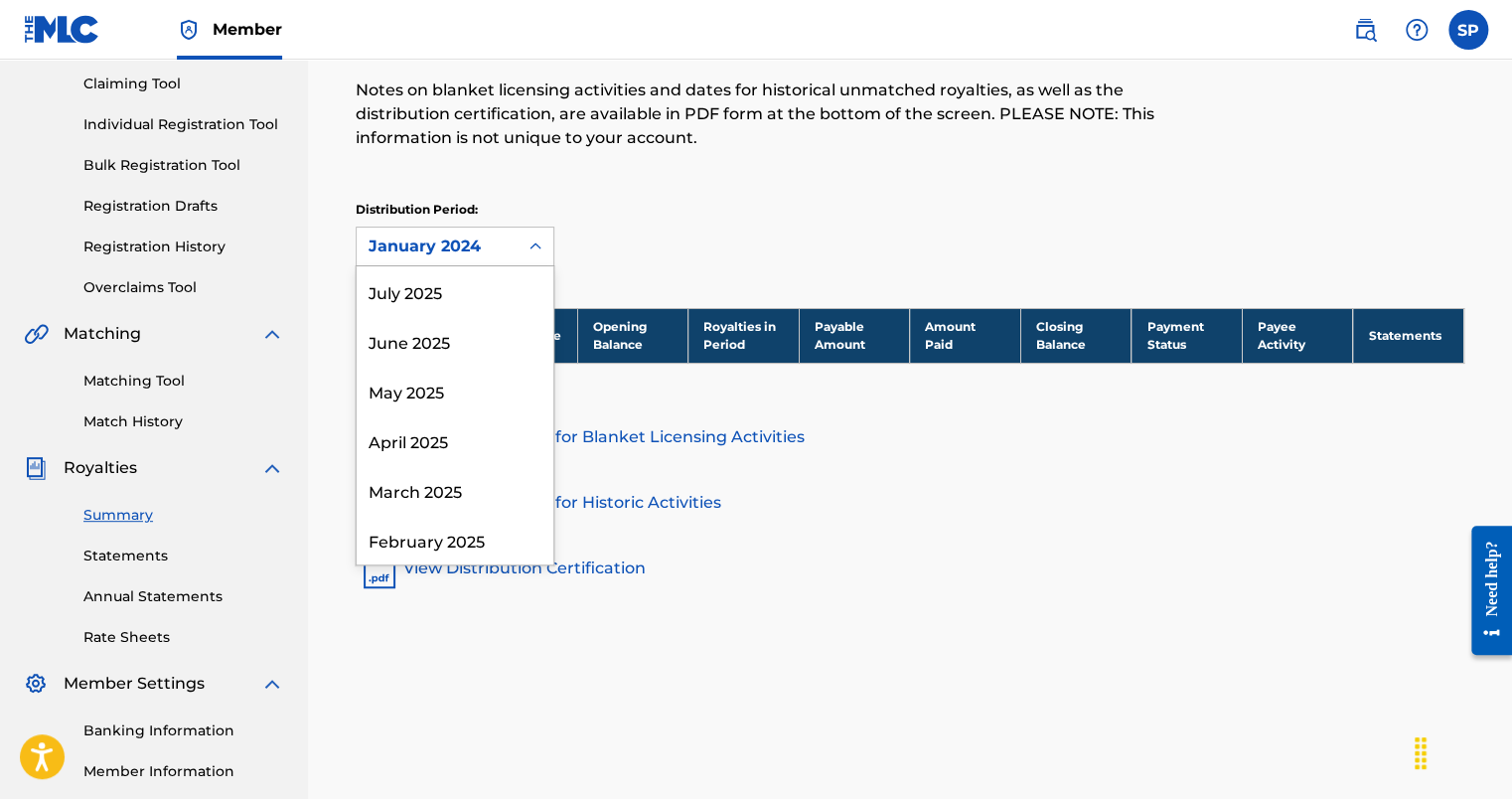 click 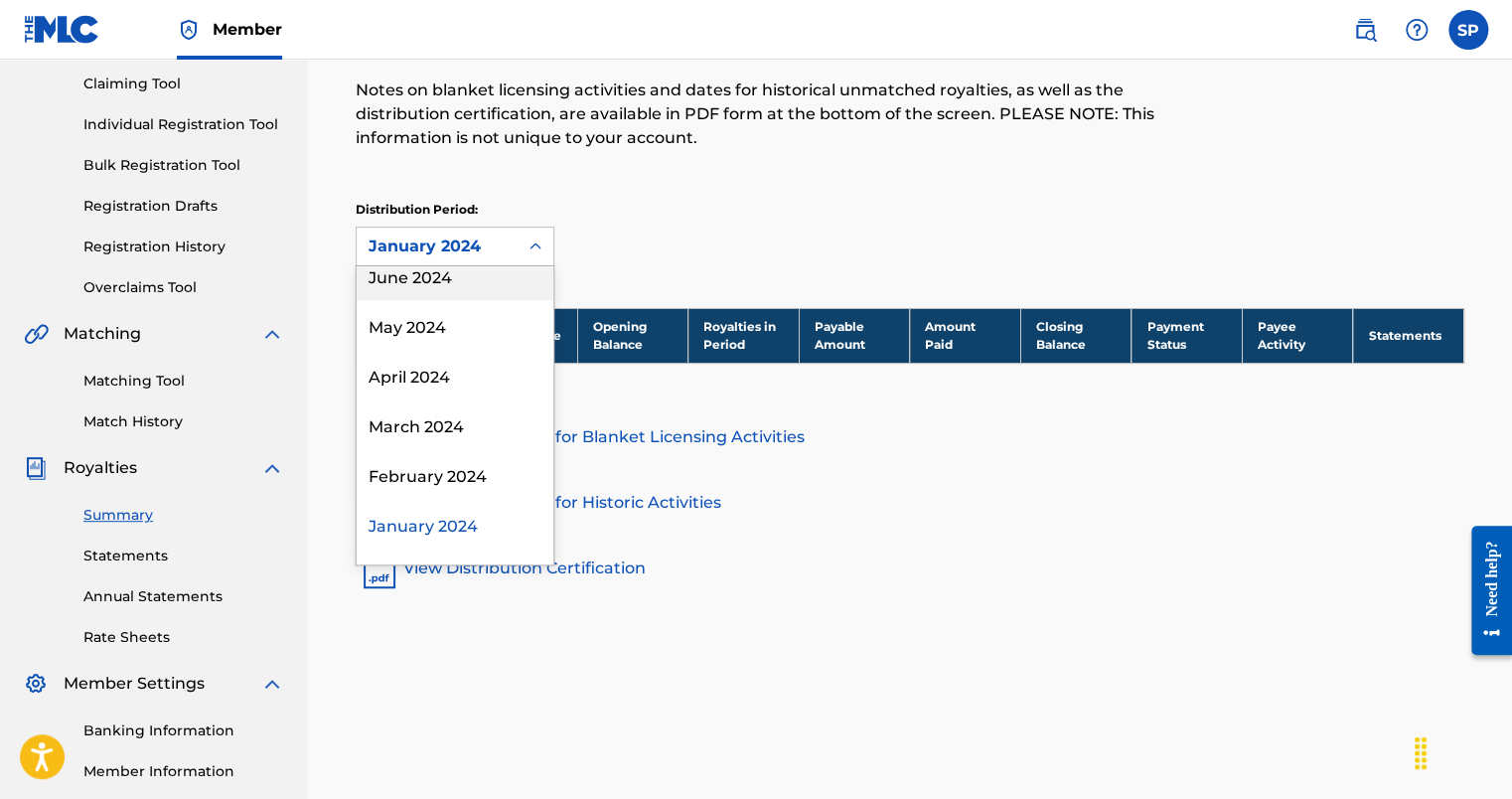 click on "June 2024" at bounding box center (455, 275) 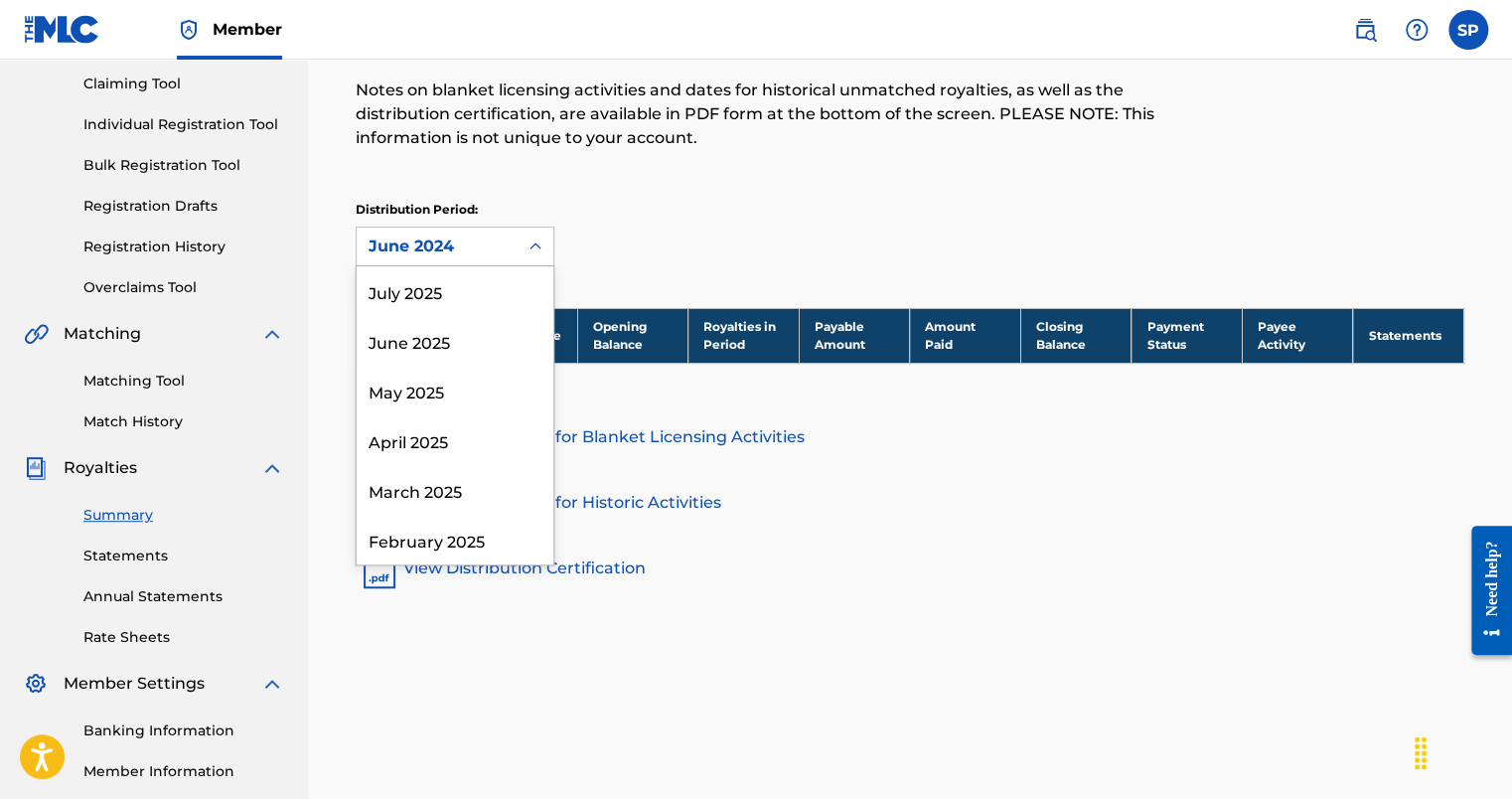 click 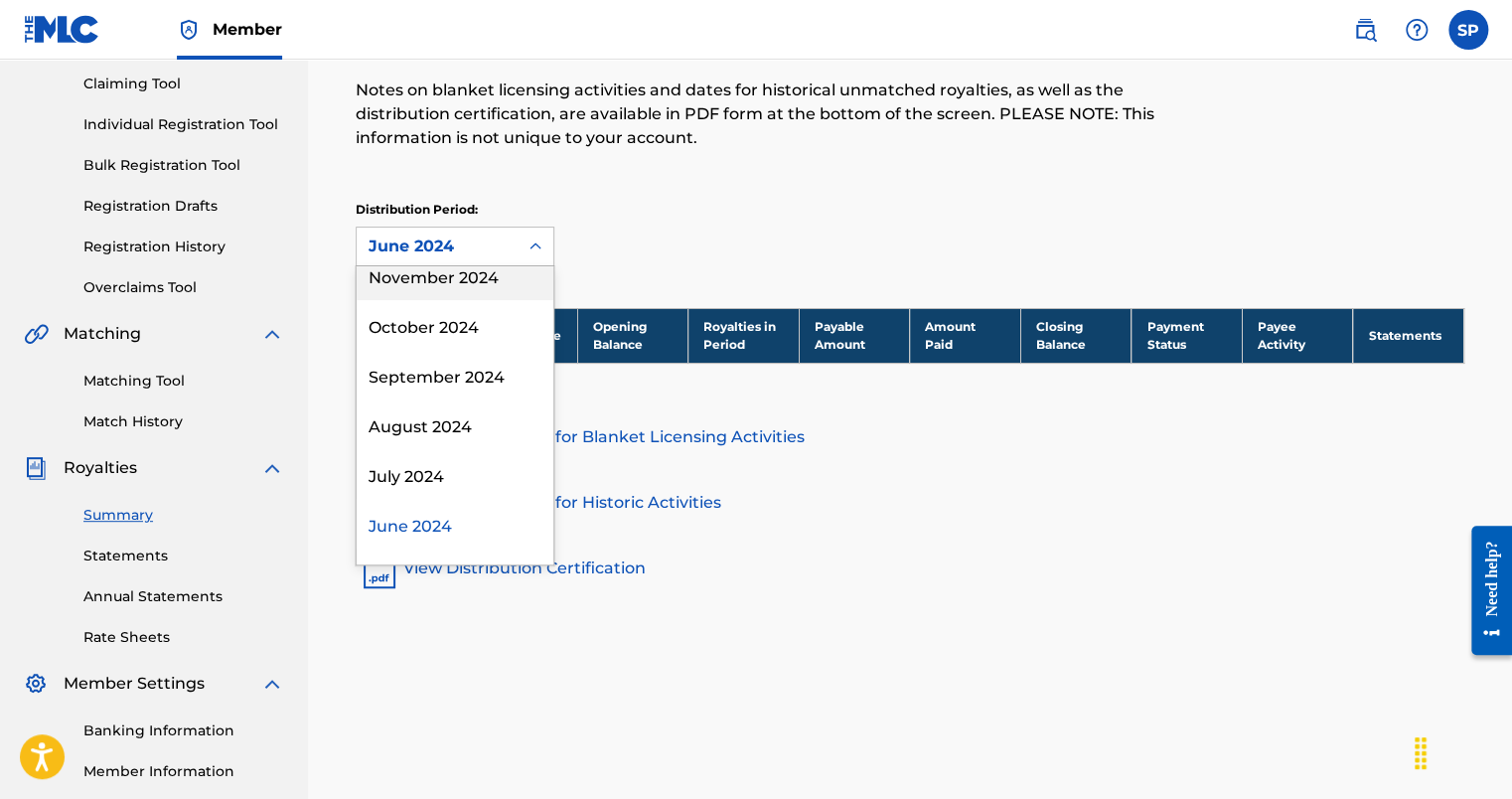 click on "November 2024" at bounding box center [455, 275] 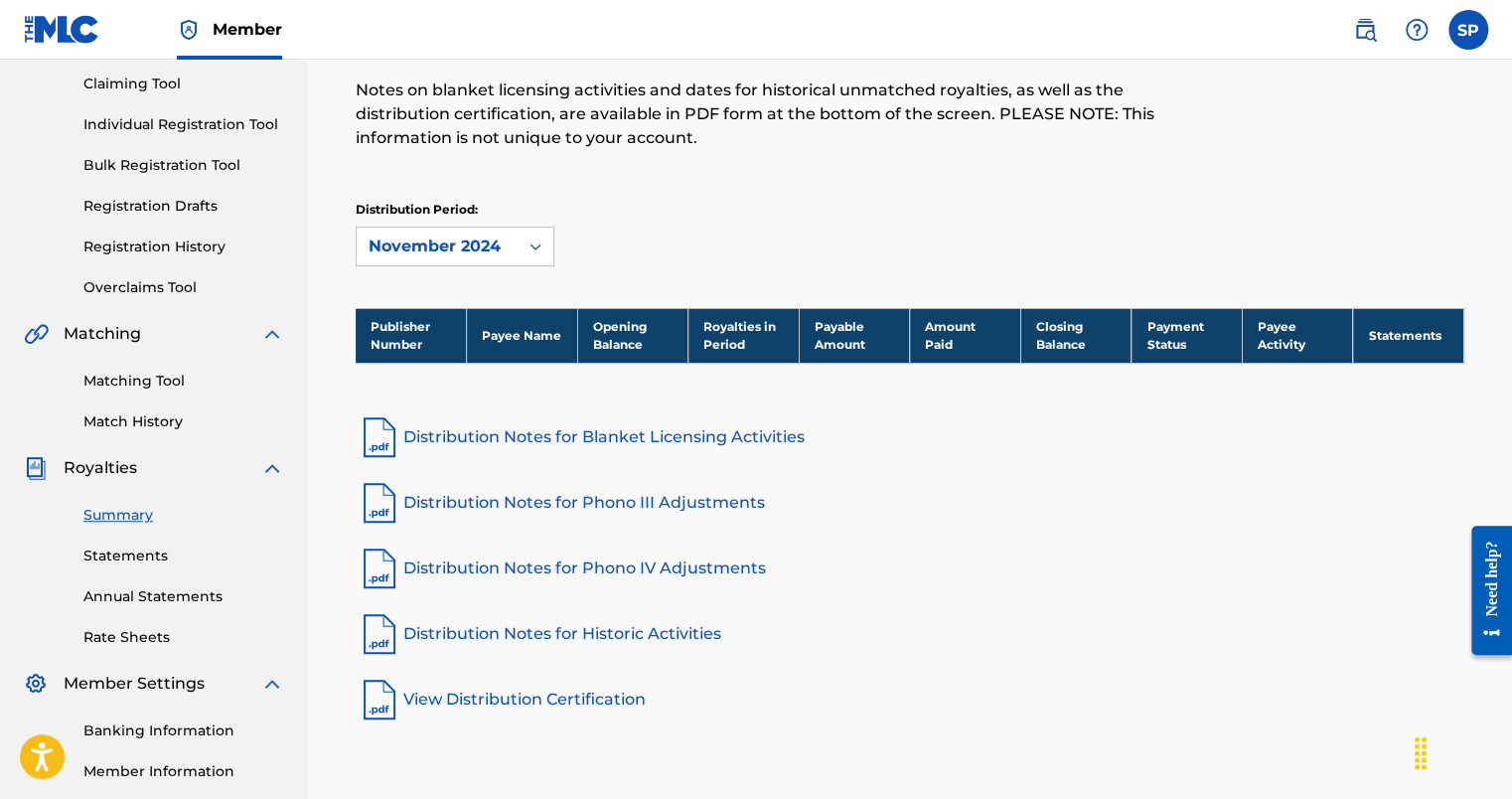 click at bounding box center [535, 246] 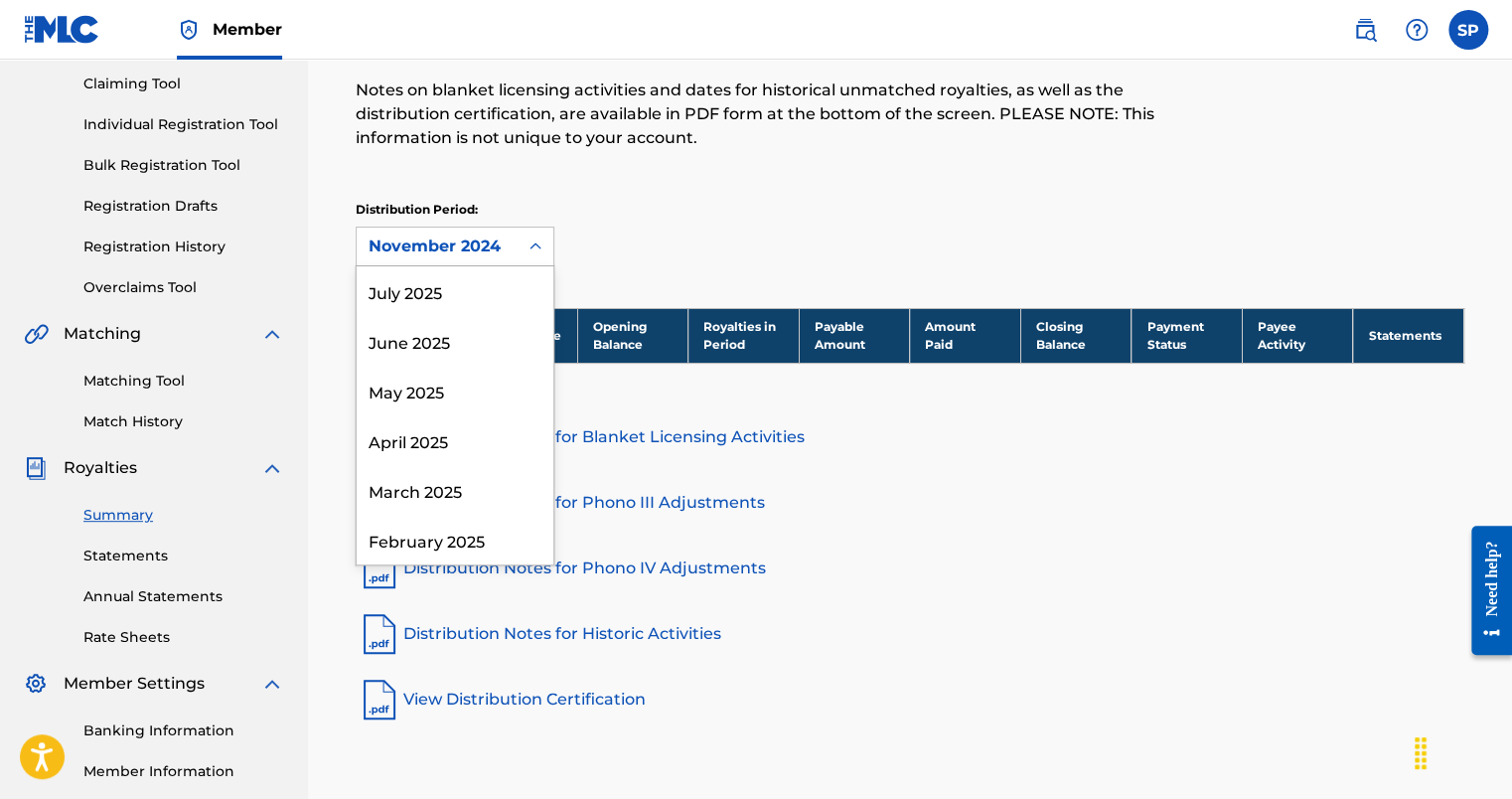 scroll, scrollTop: 165, scrollLeft: 0, axis: vertical 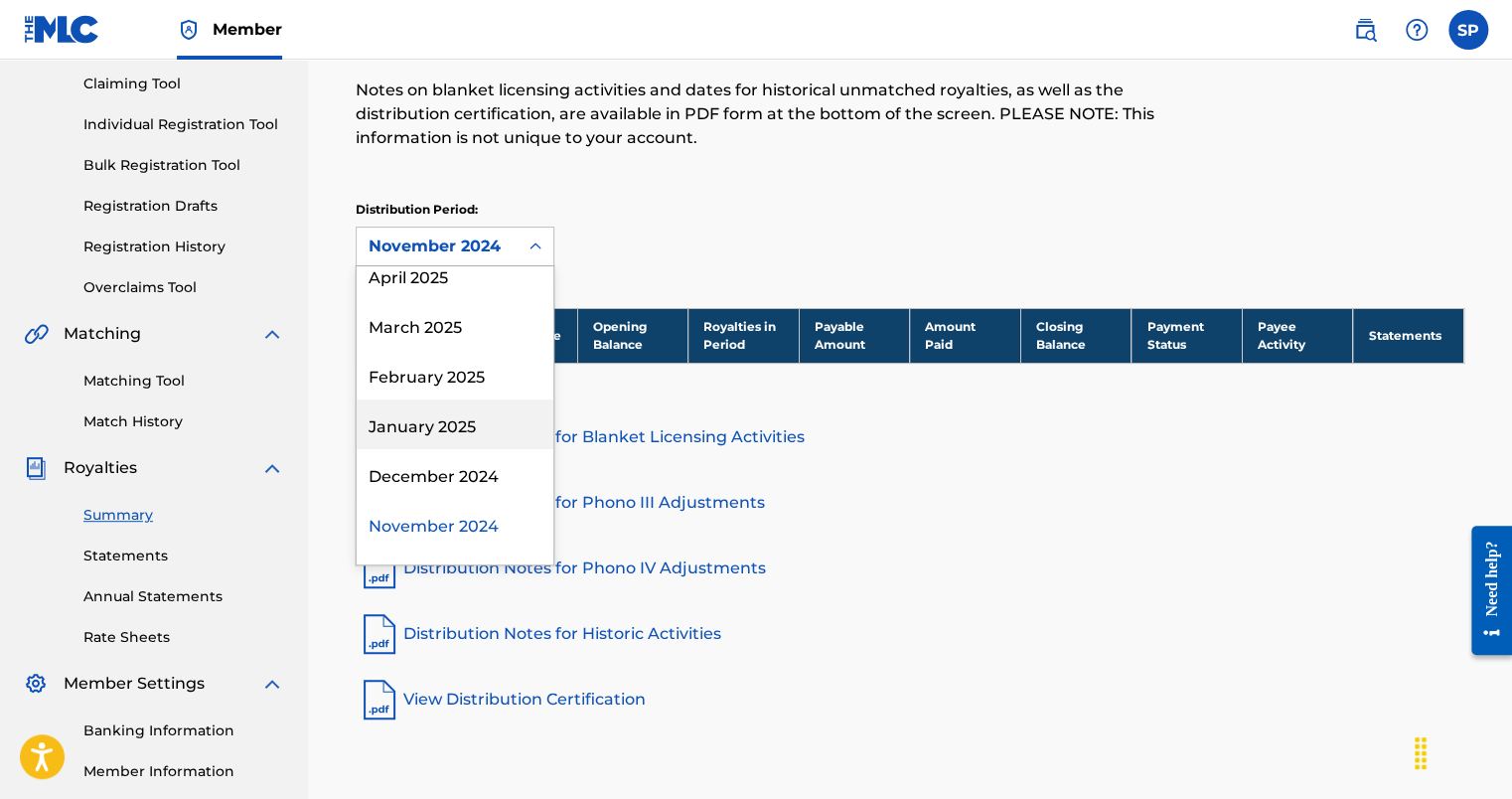 click on "January 2025" at bounding box center (455, 424) 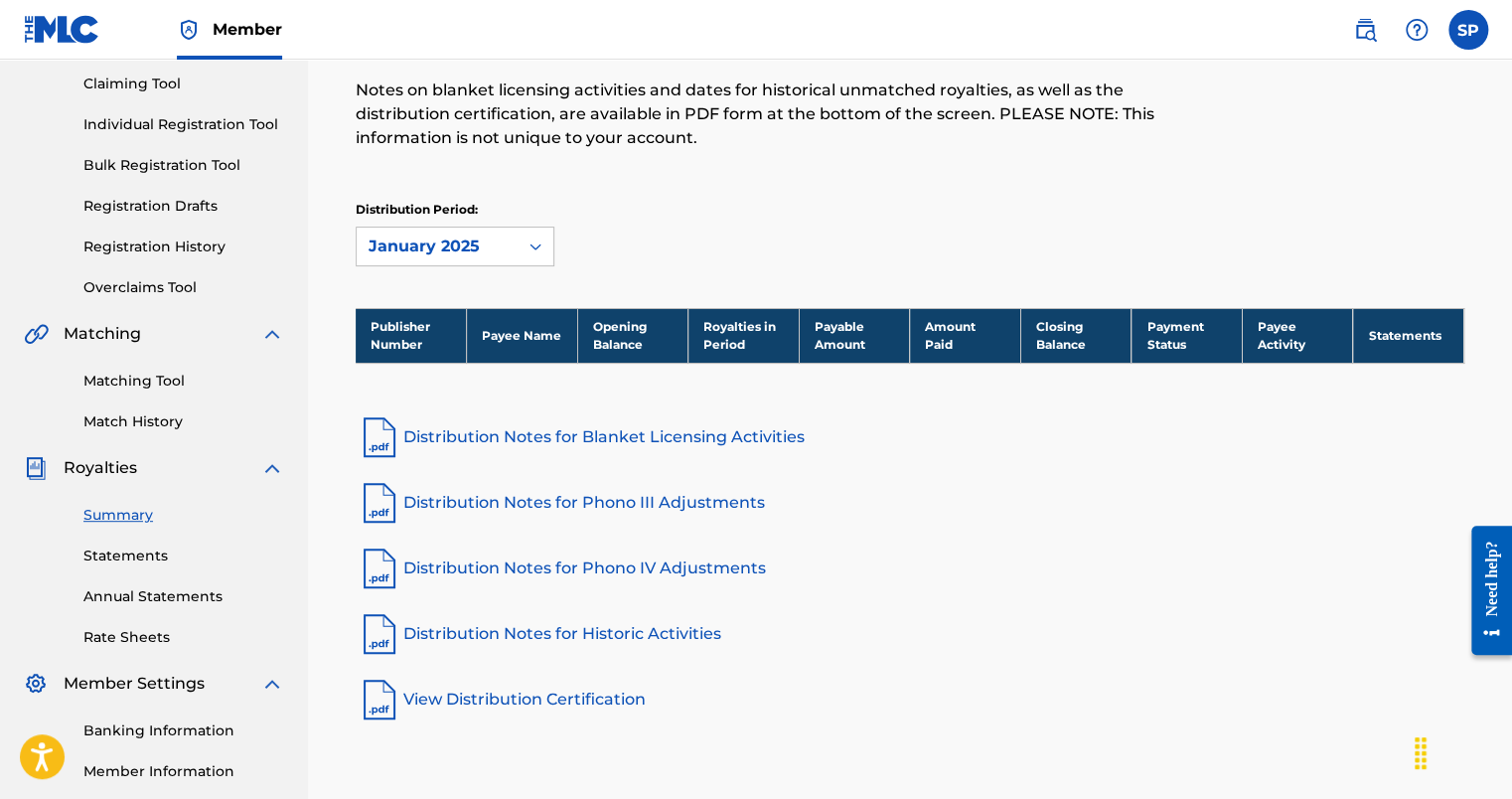 click 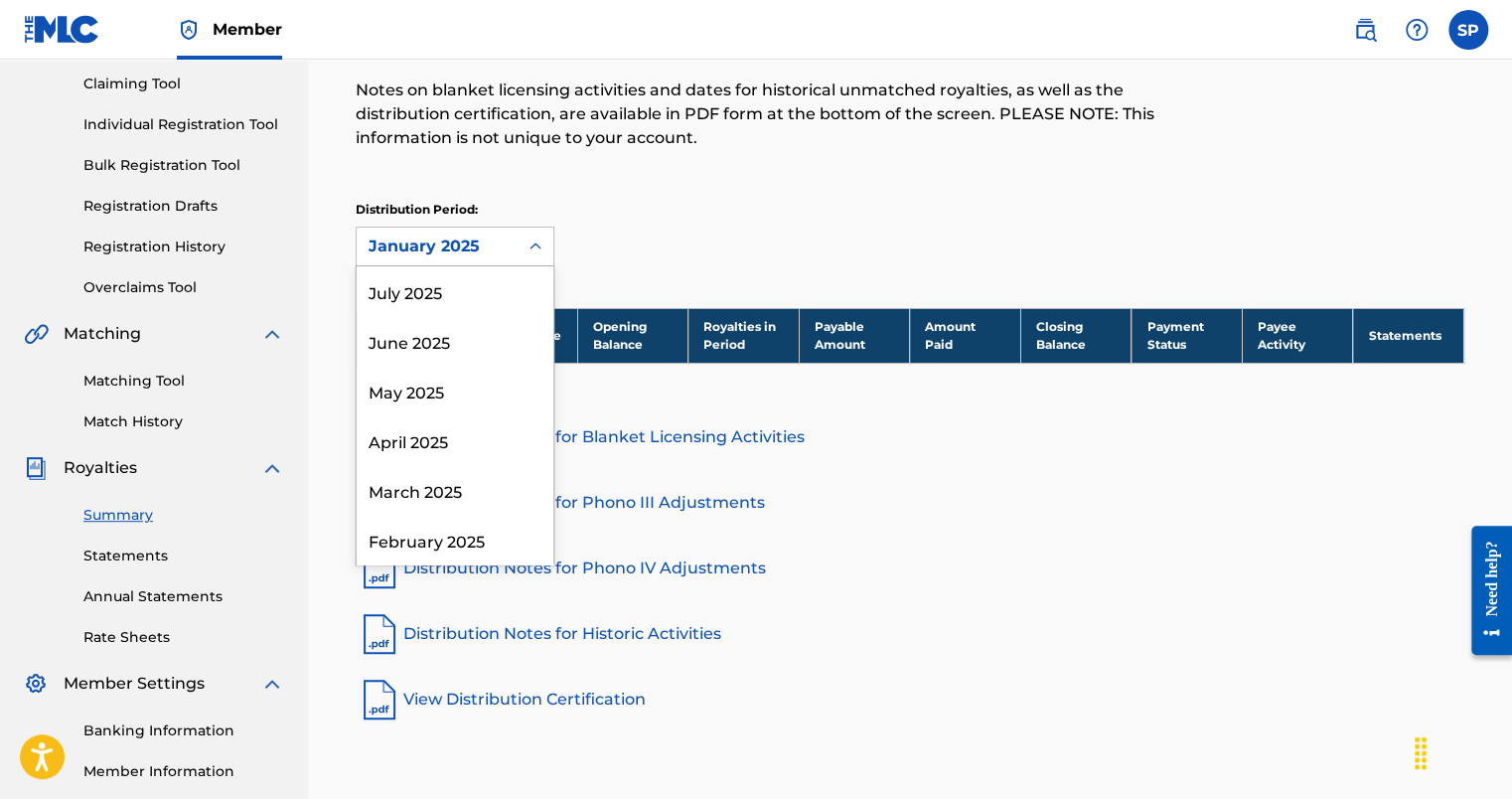 scroll, scrollTop: 66, scrollLeft: 0, axis: vertical 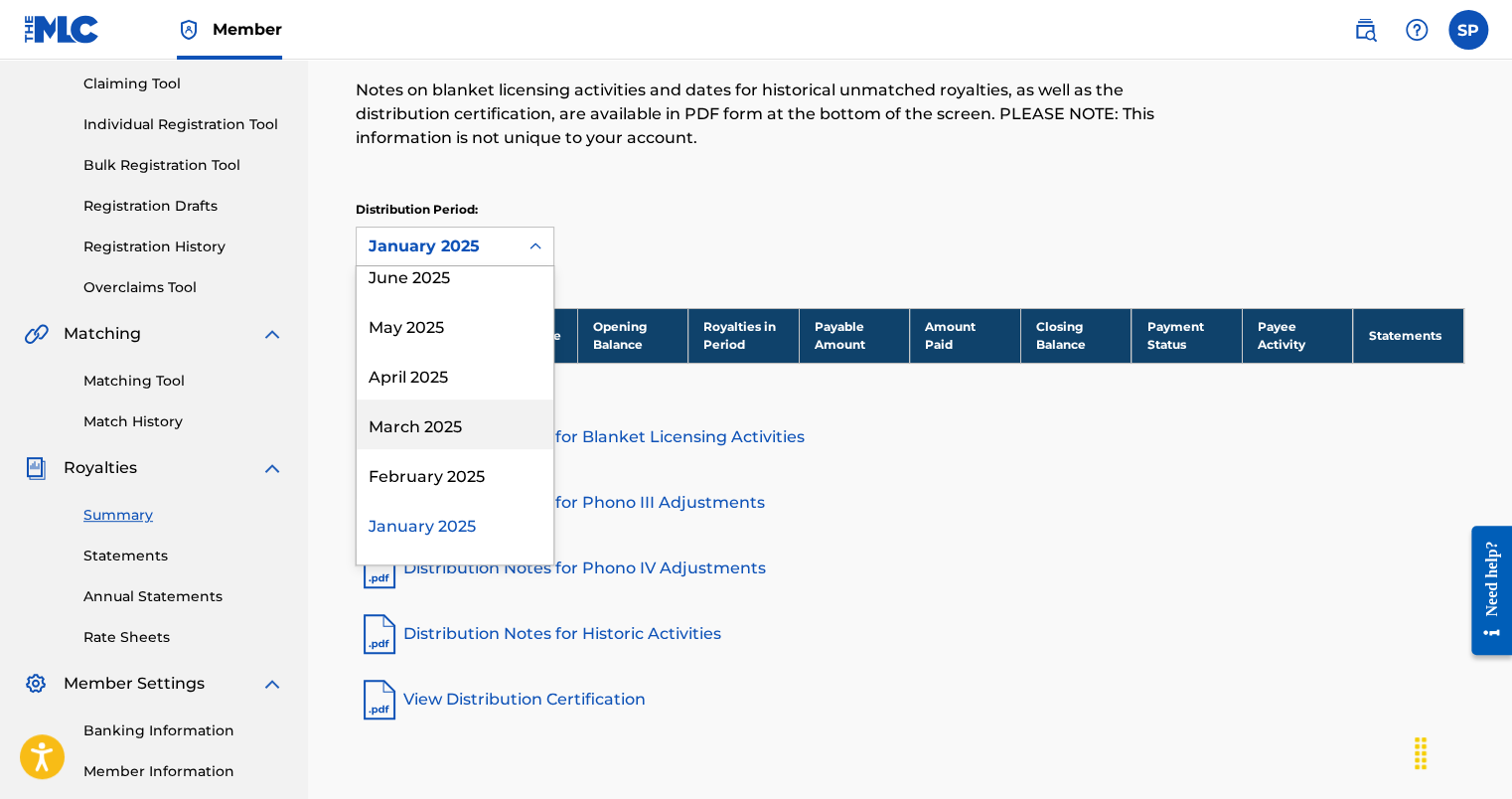 click on "March 2025" at bounding box center (455, 424) 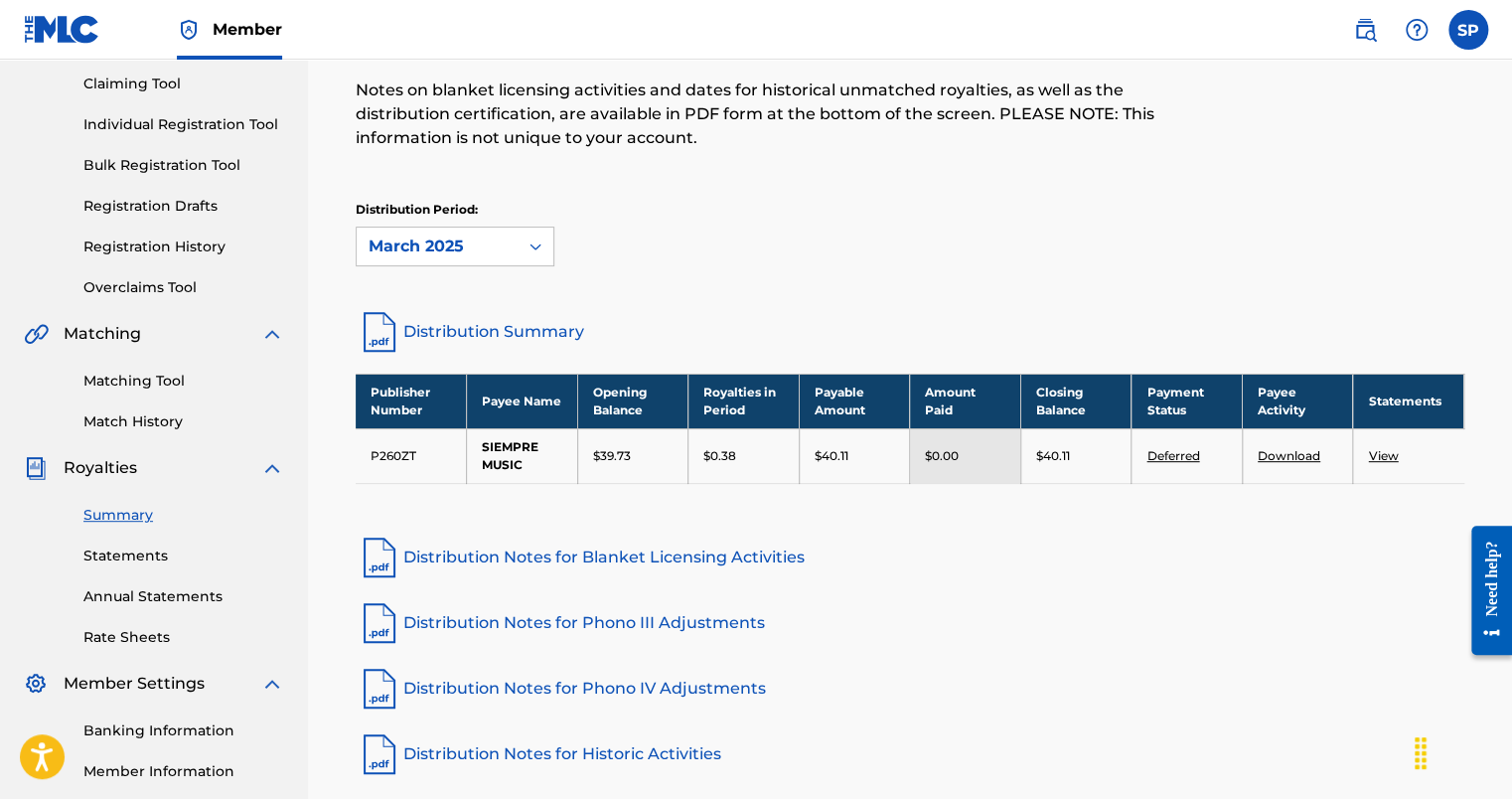 click 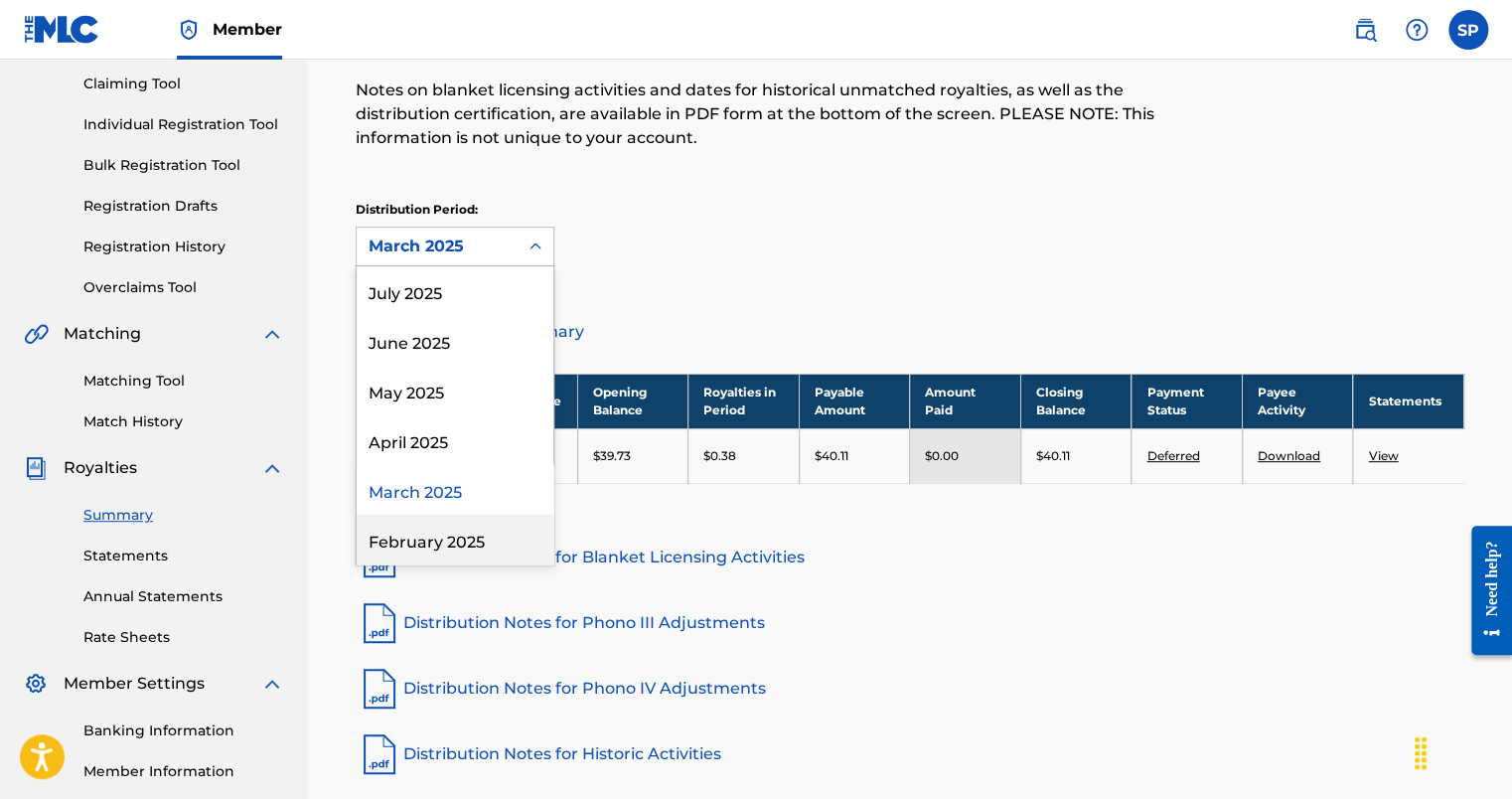 click on "February 2025" at bounding box center [455, 540] 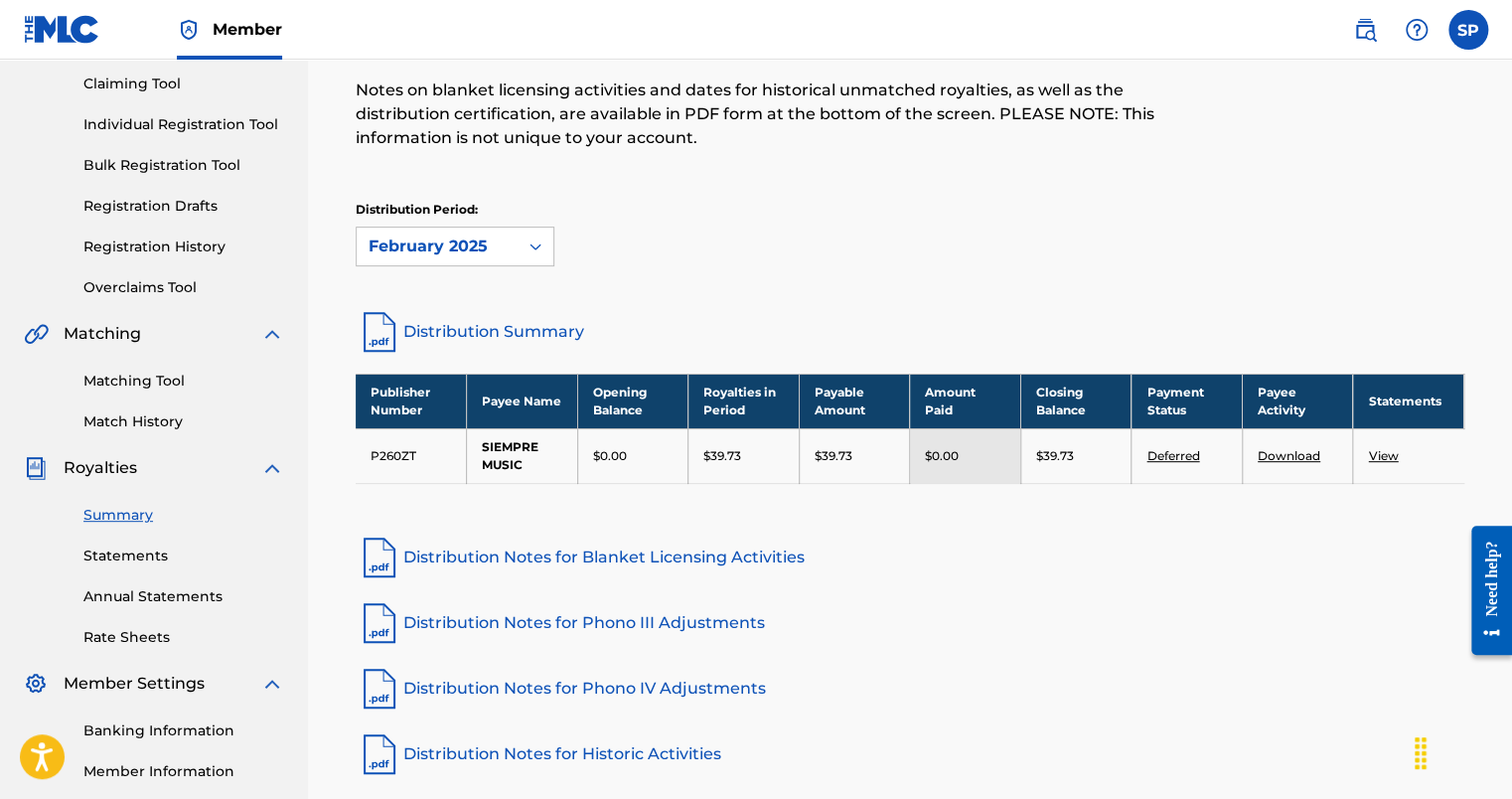 click on "View" at bounding box center [1383, 455] 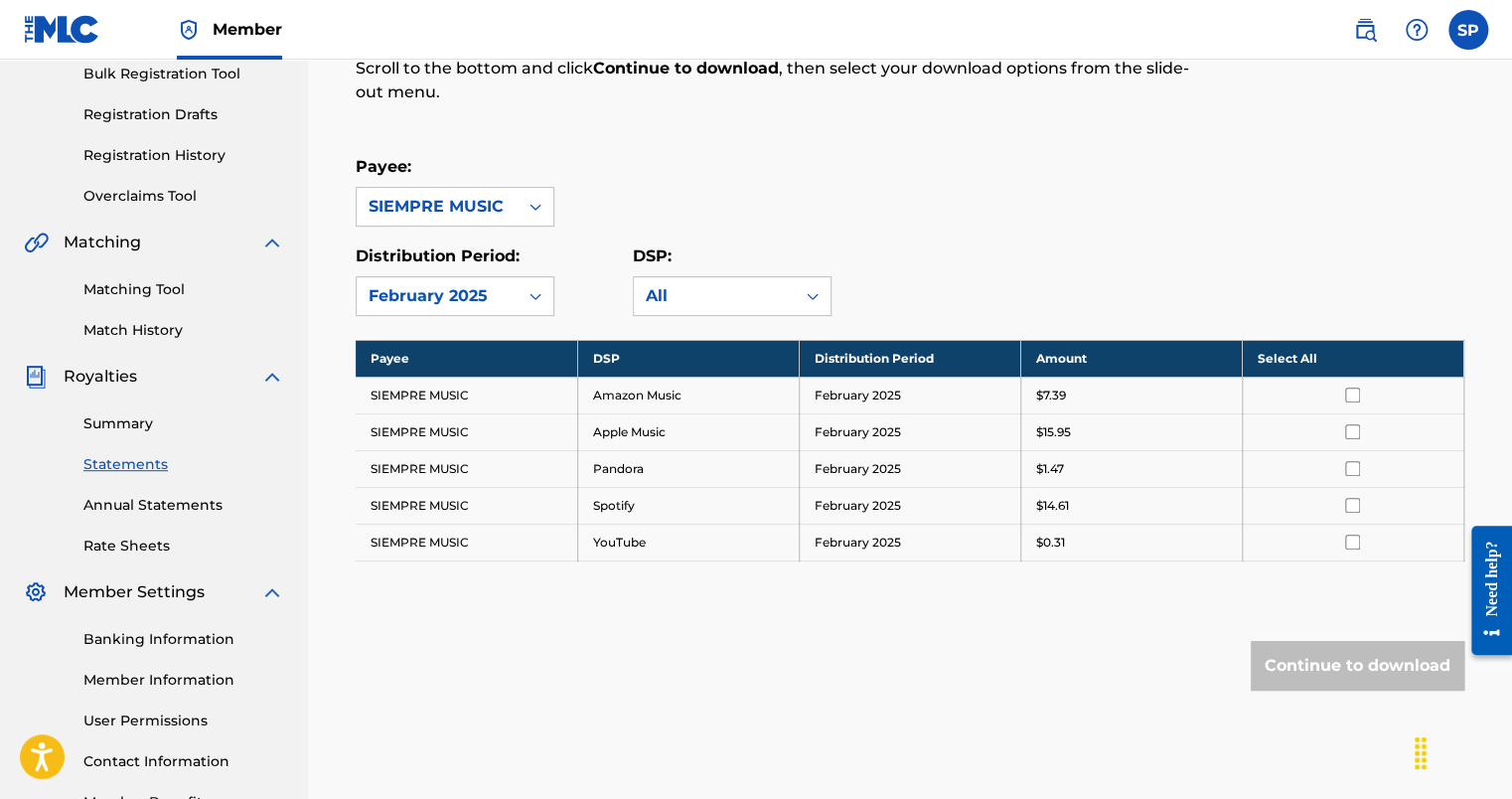 scroll, scrollTop: 301, scrollLeft: 0, axis: vertical 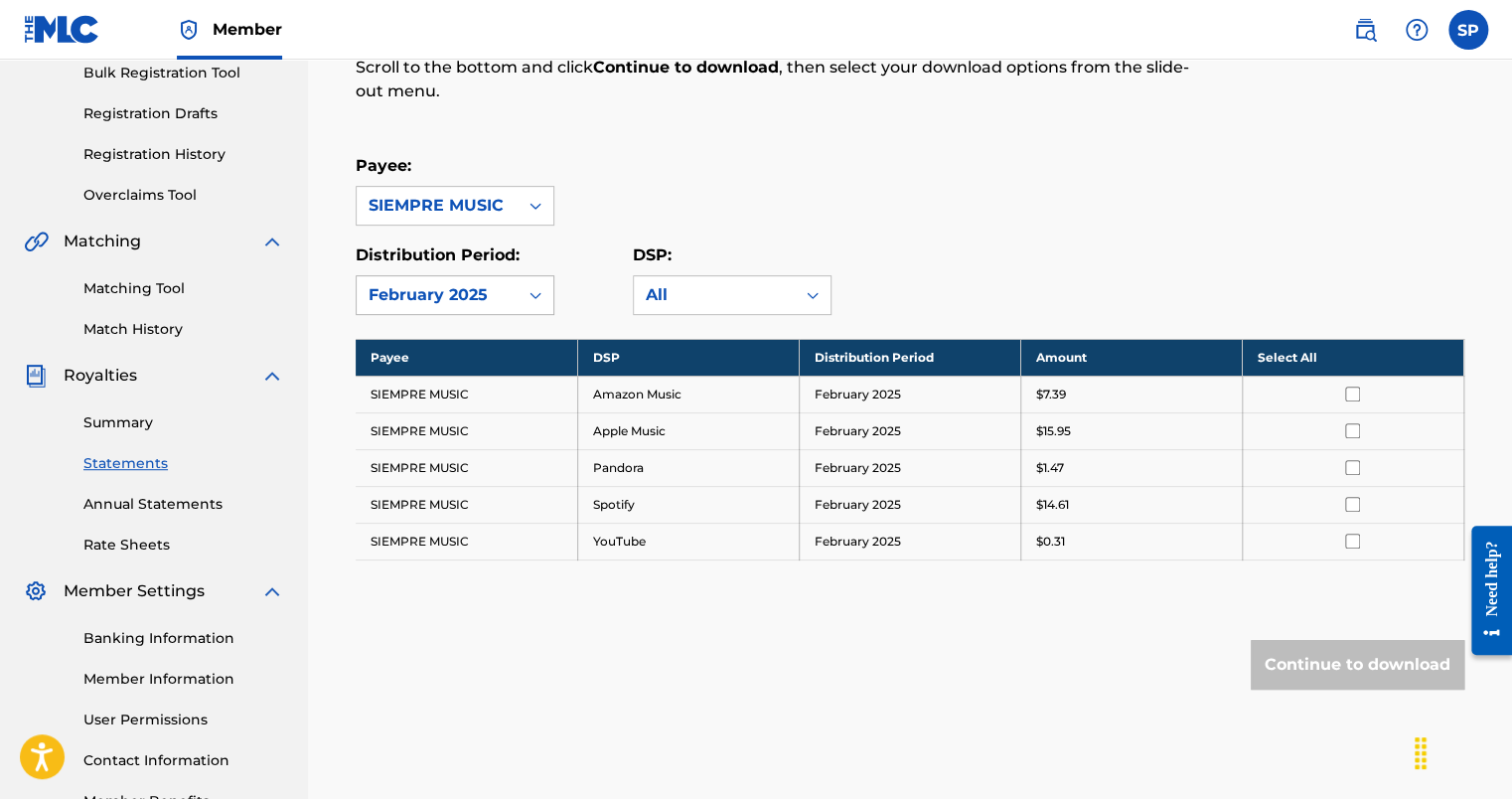 click 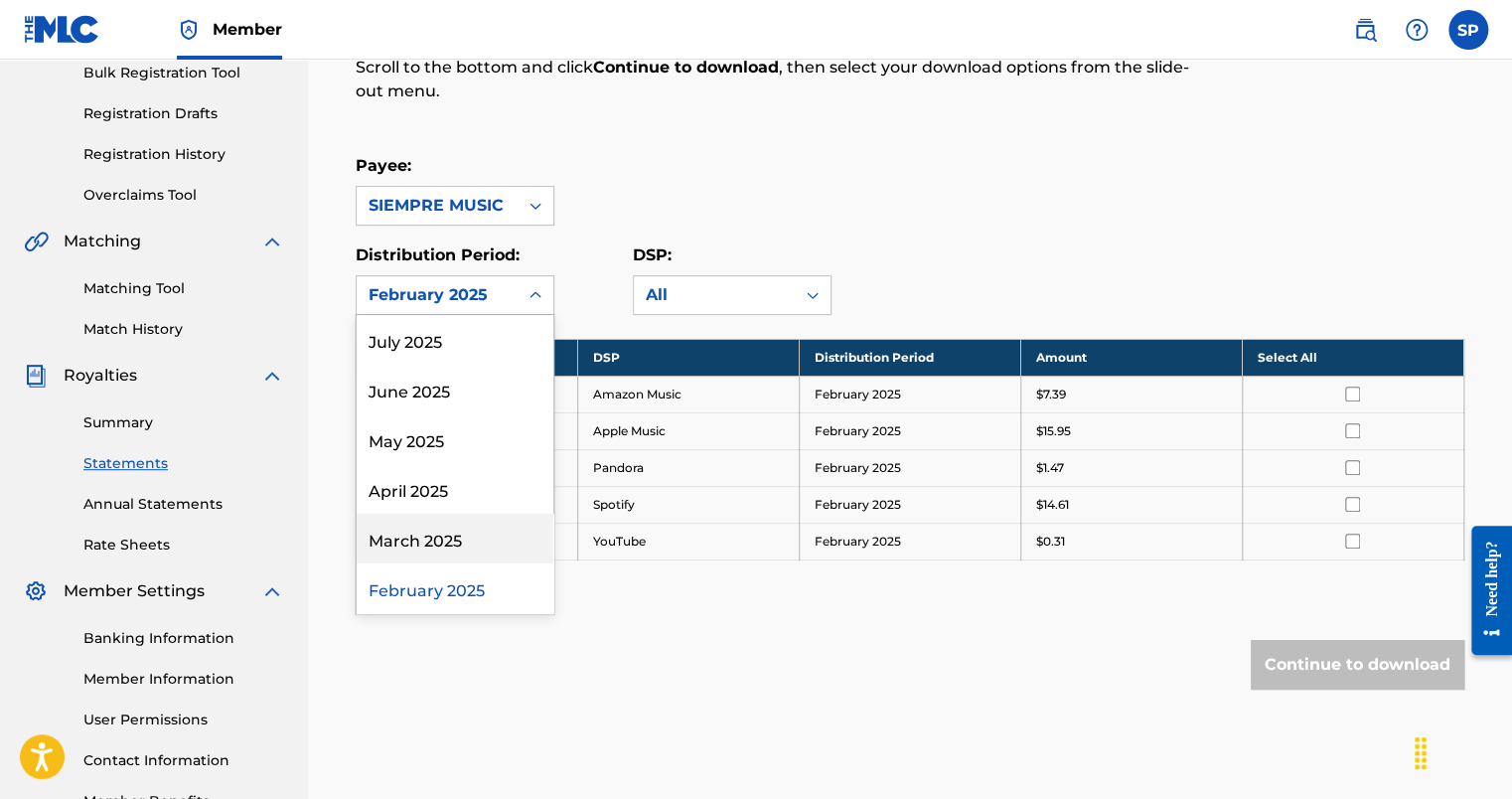 click on "March 2025" at bounding box center (455, 539) 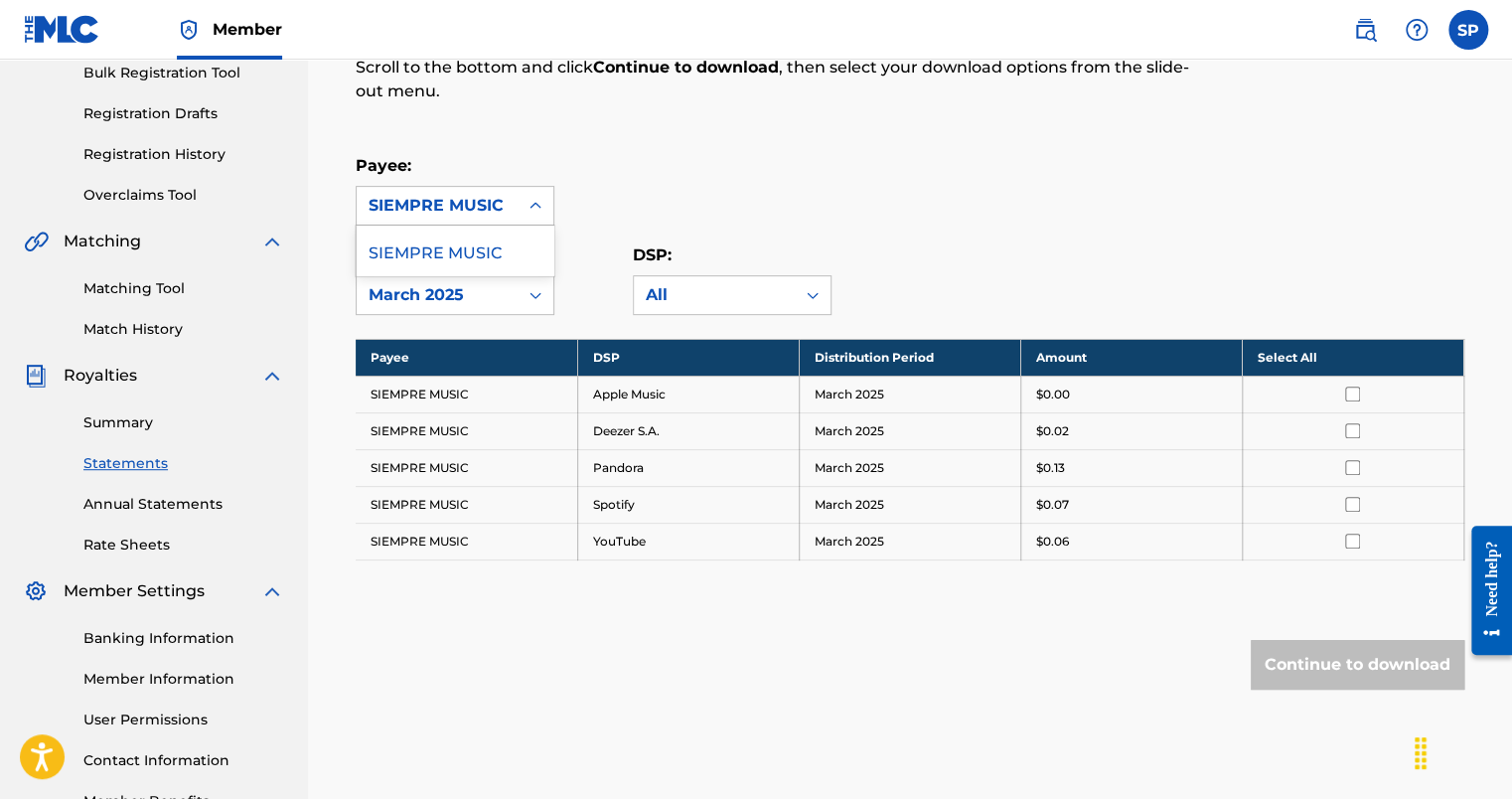 click 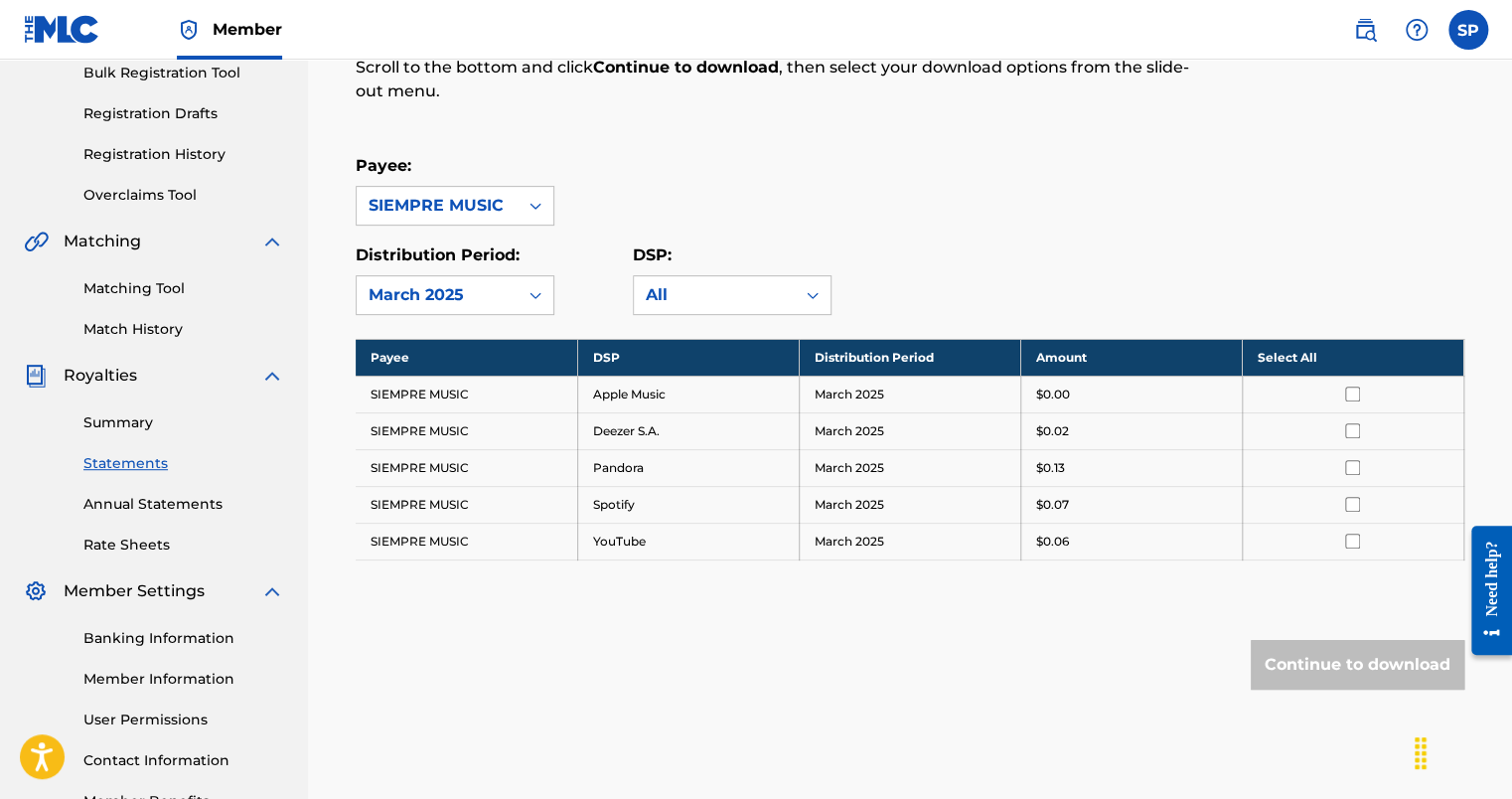 click 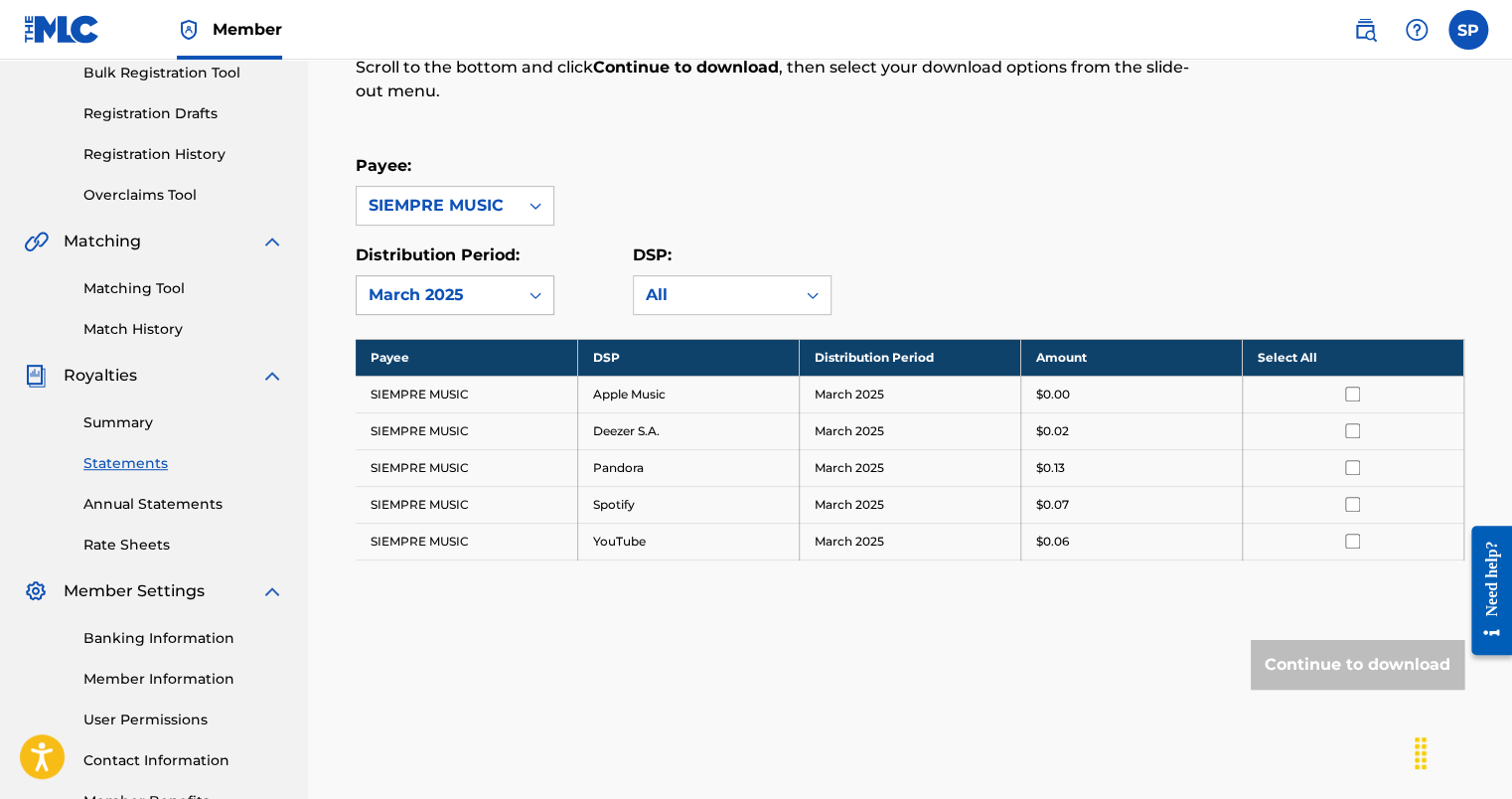 click 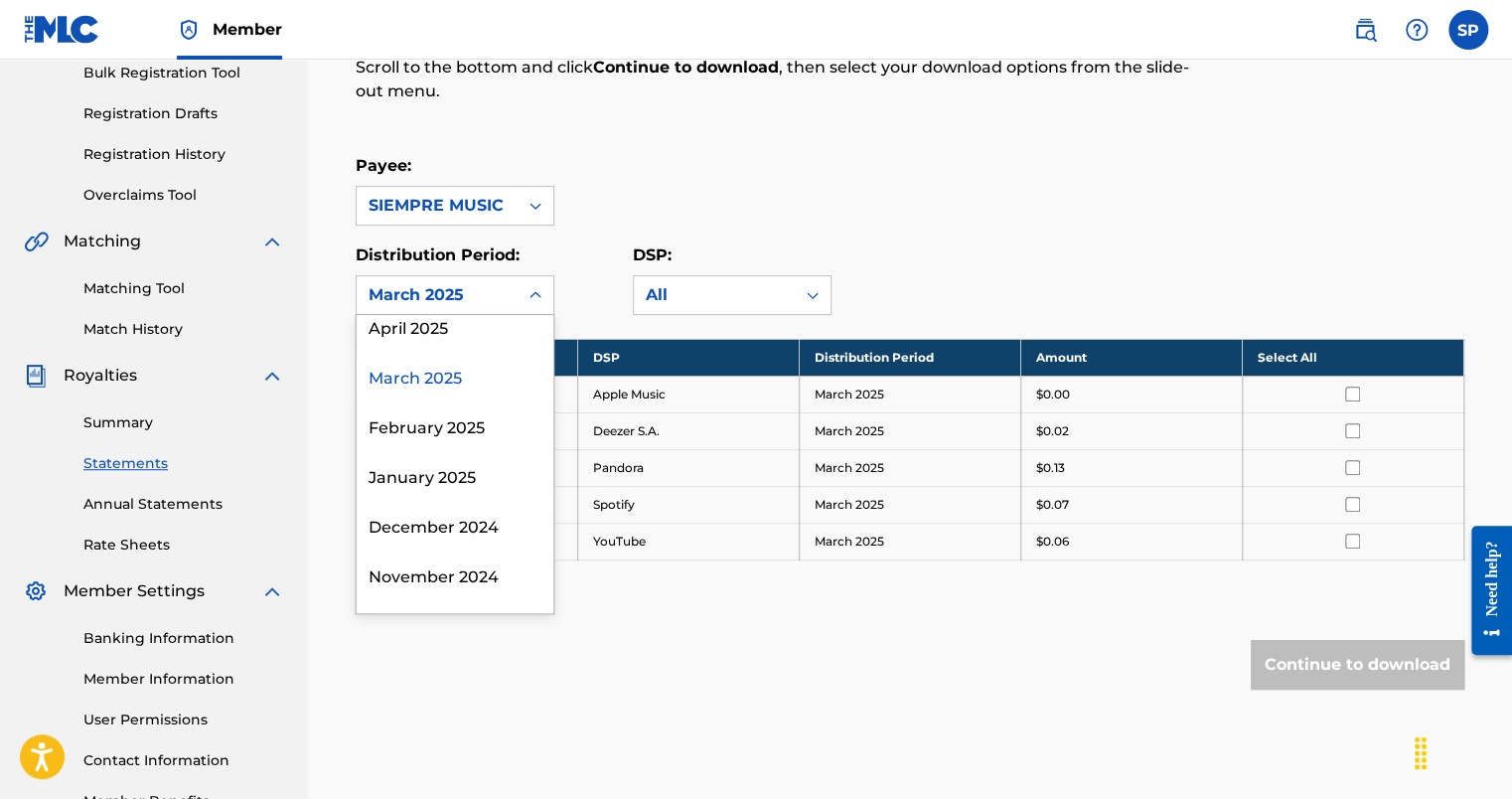 scroll, scrollTop: 165, scrollLeft: 0, axis: vertical 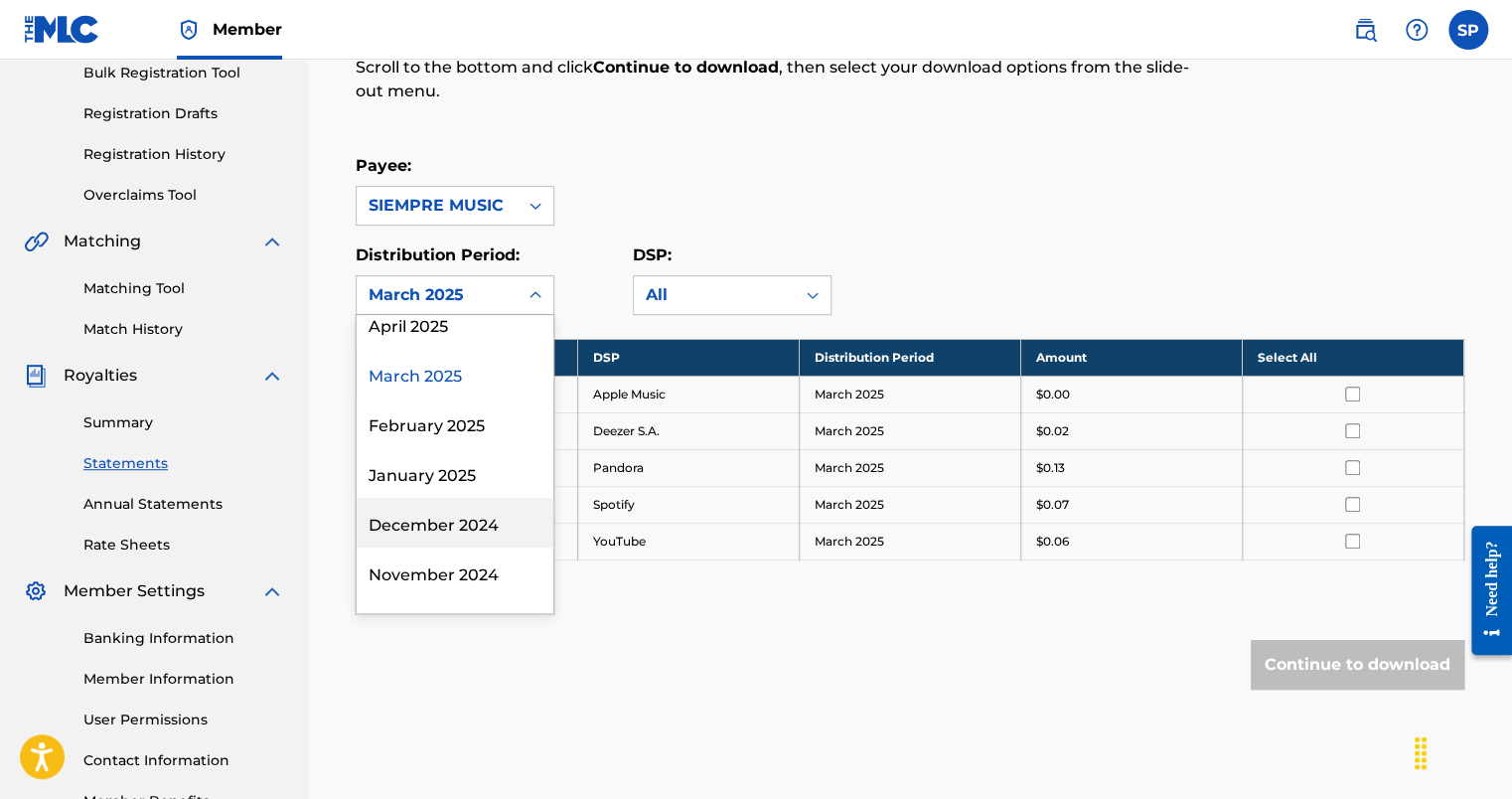 click on "December 2024" at bounding box center [455, 523] 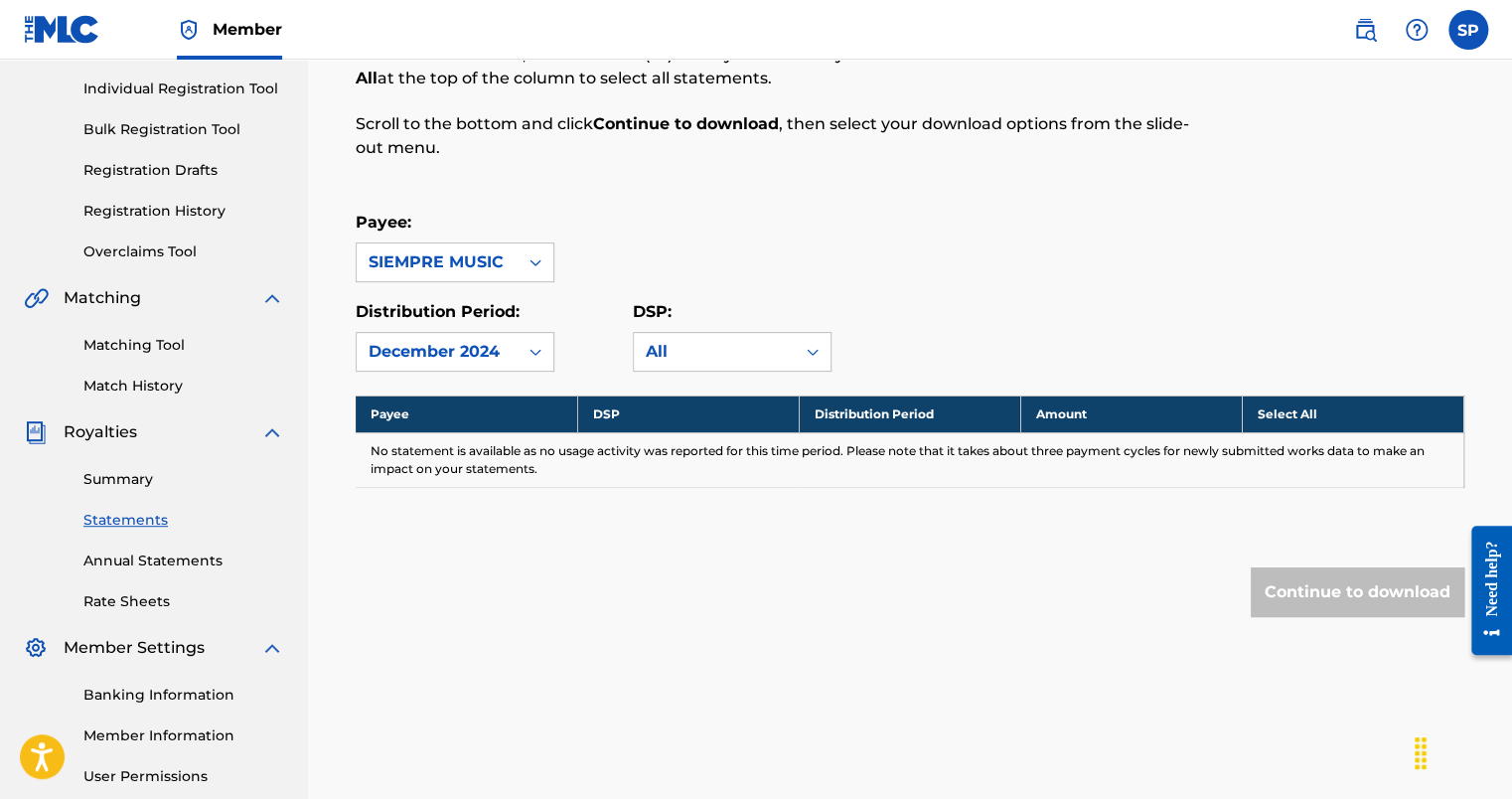 scroll, scrollTop: 242, scrollLeft: 0, axis: vertical 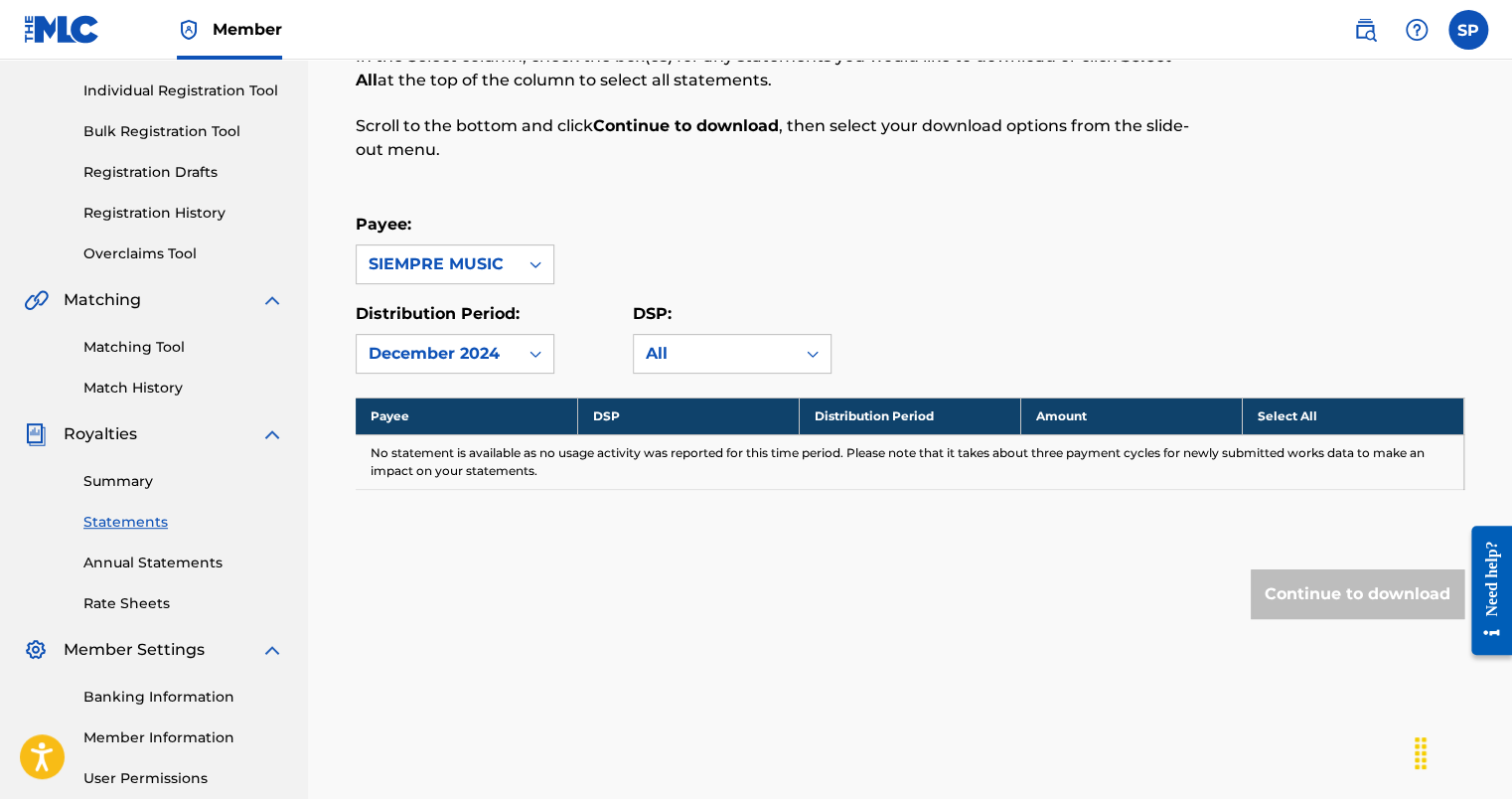 click on "Summary" at bounding box center (184, 481) 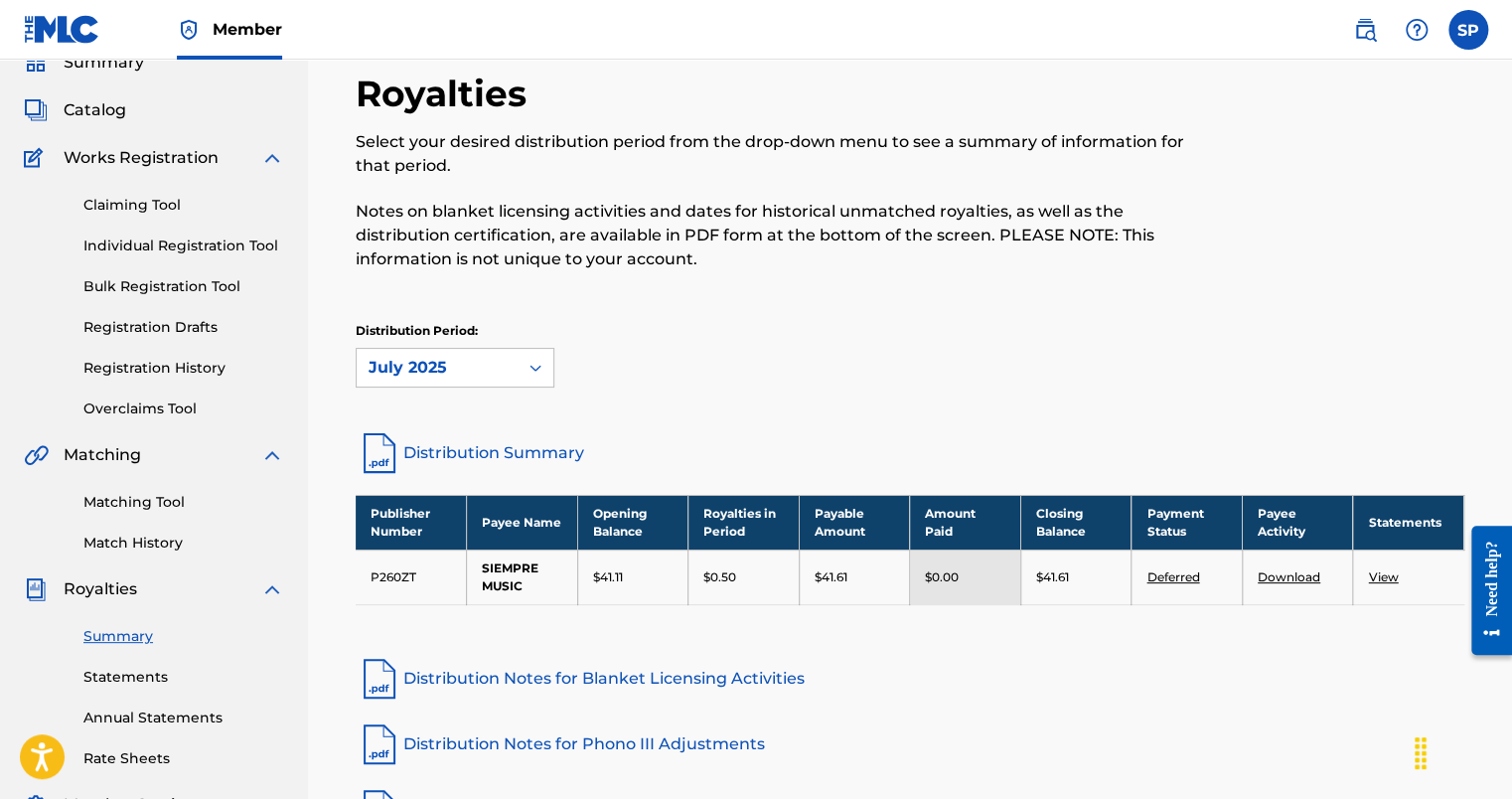 scroll, scrollTop: 88, scrollLeft: 0, axis: vertical 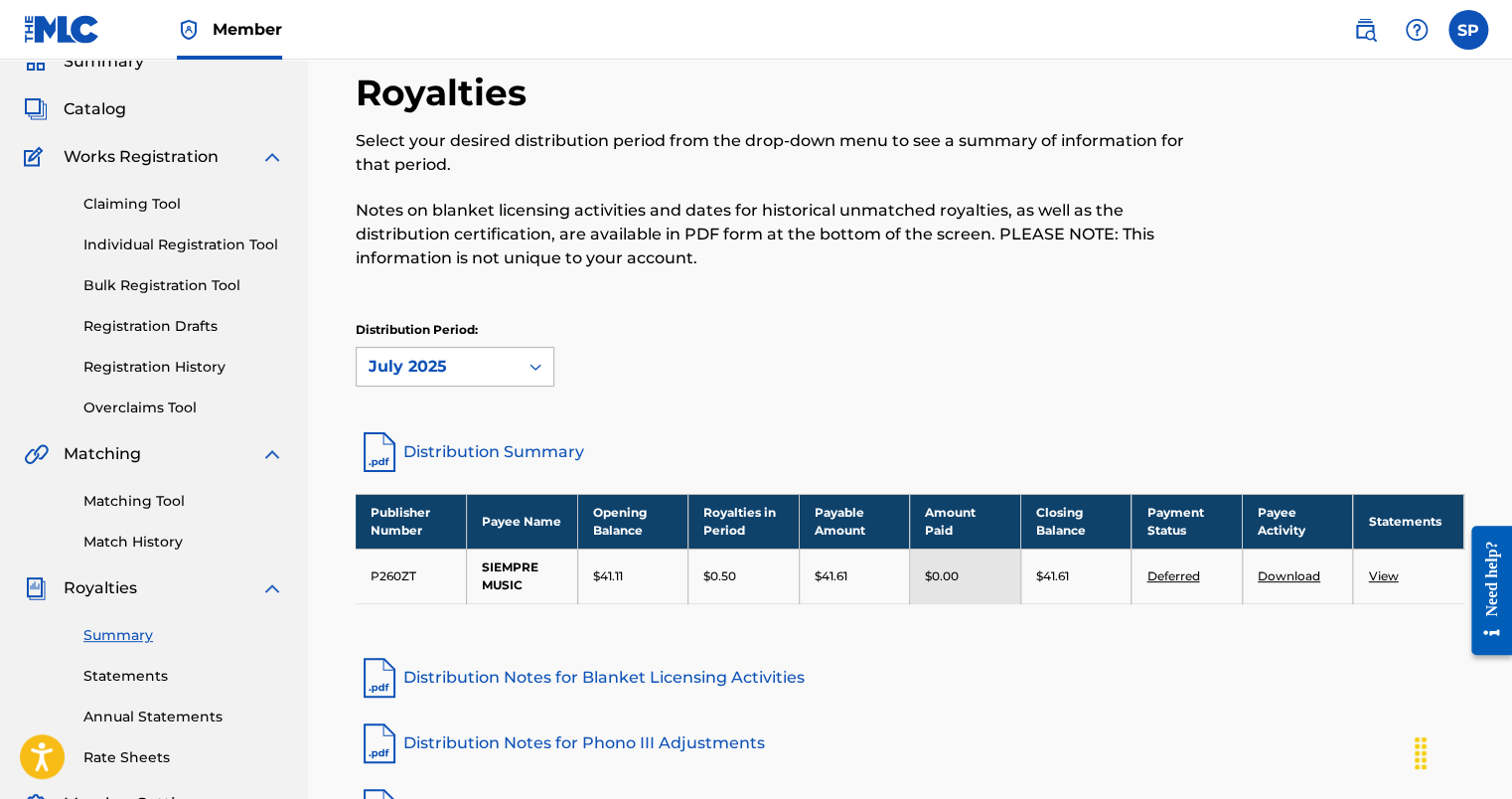 click 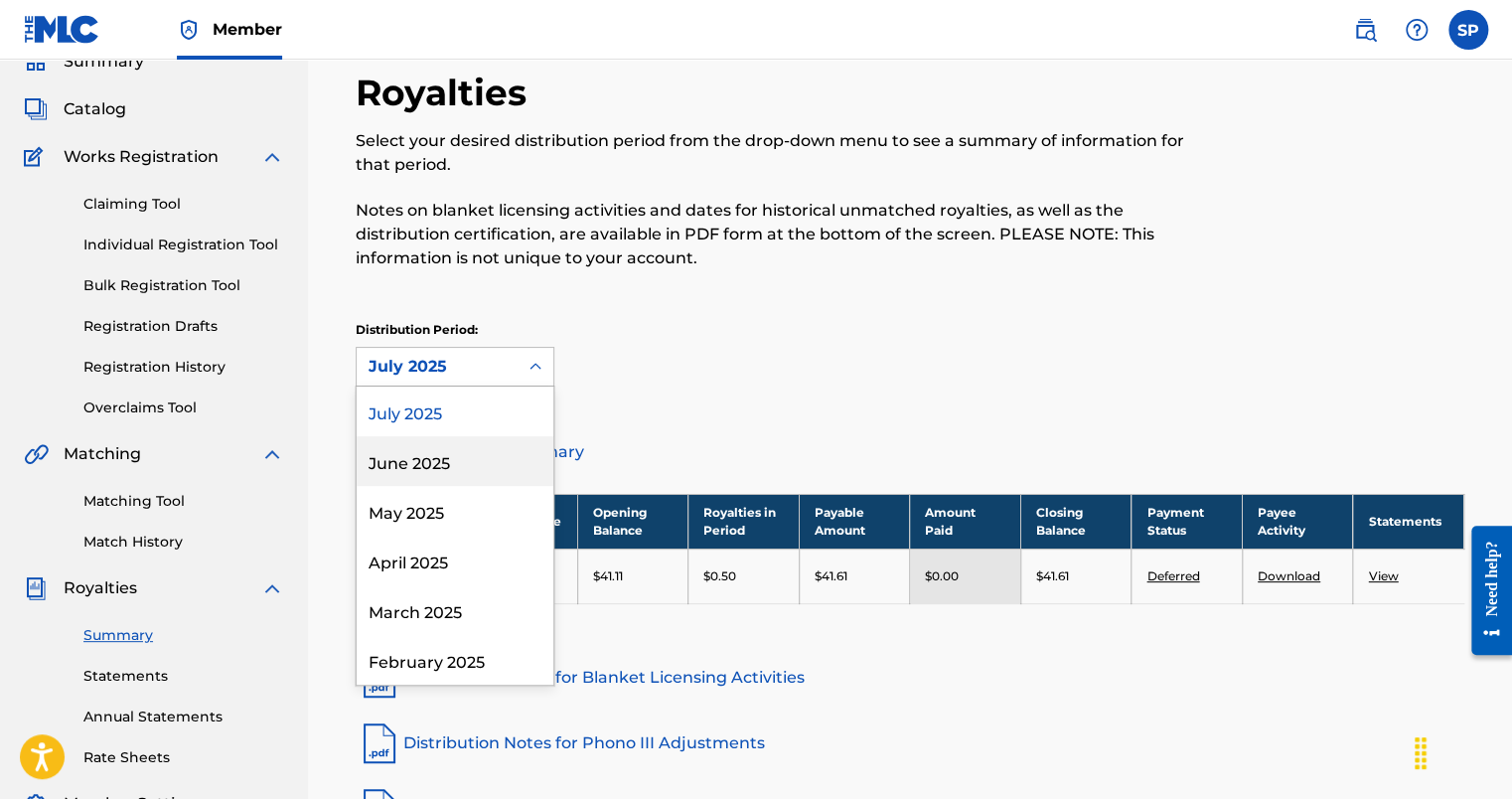 click on "June 2025" at bounding box center (455, 461) 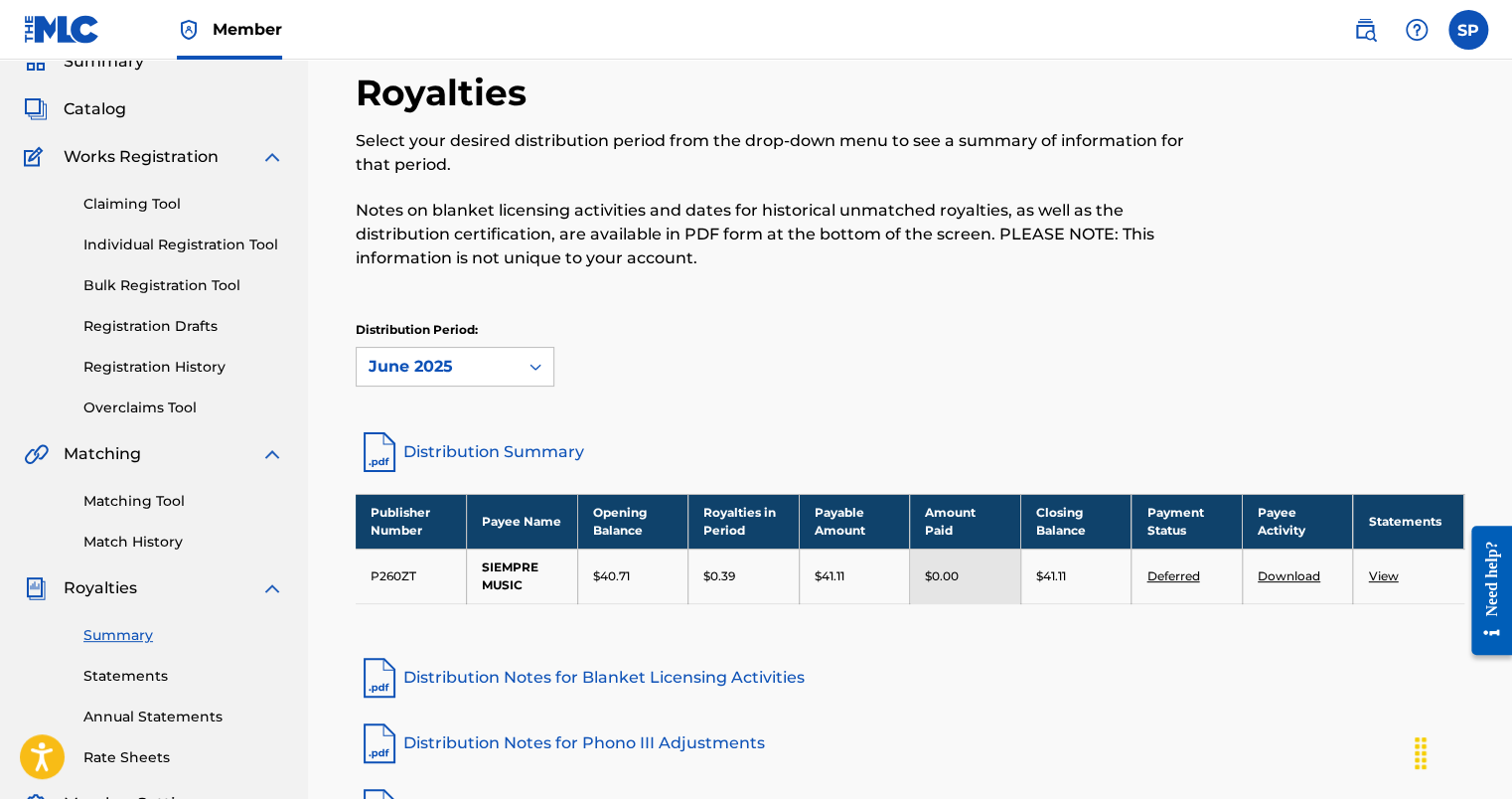 click 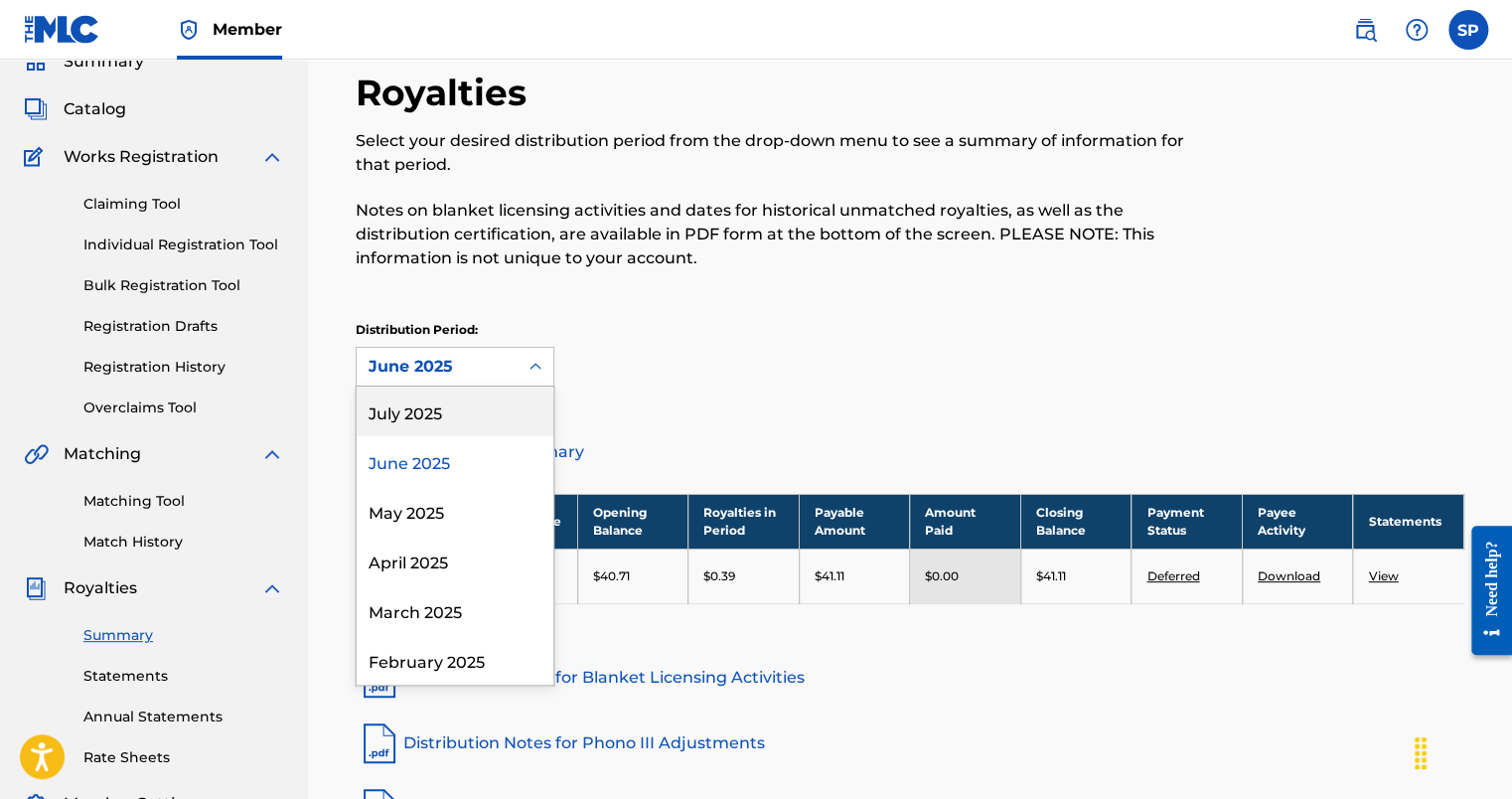 click on "July 2025" at bounding box center [455, 411] 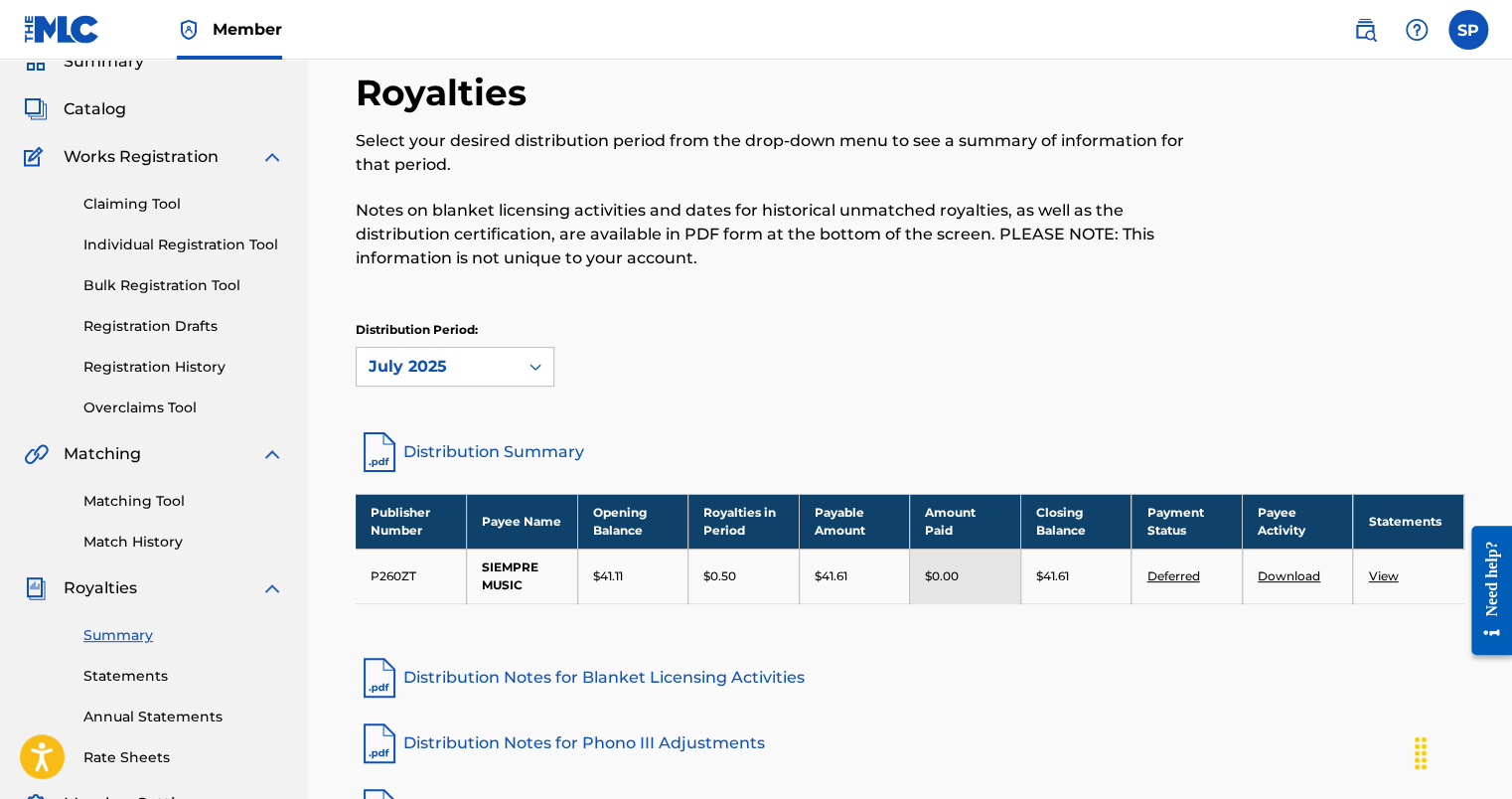click at bounding box center (1468, 30) 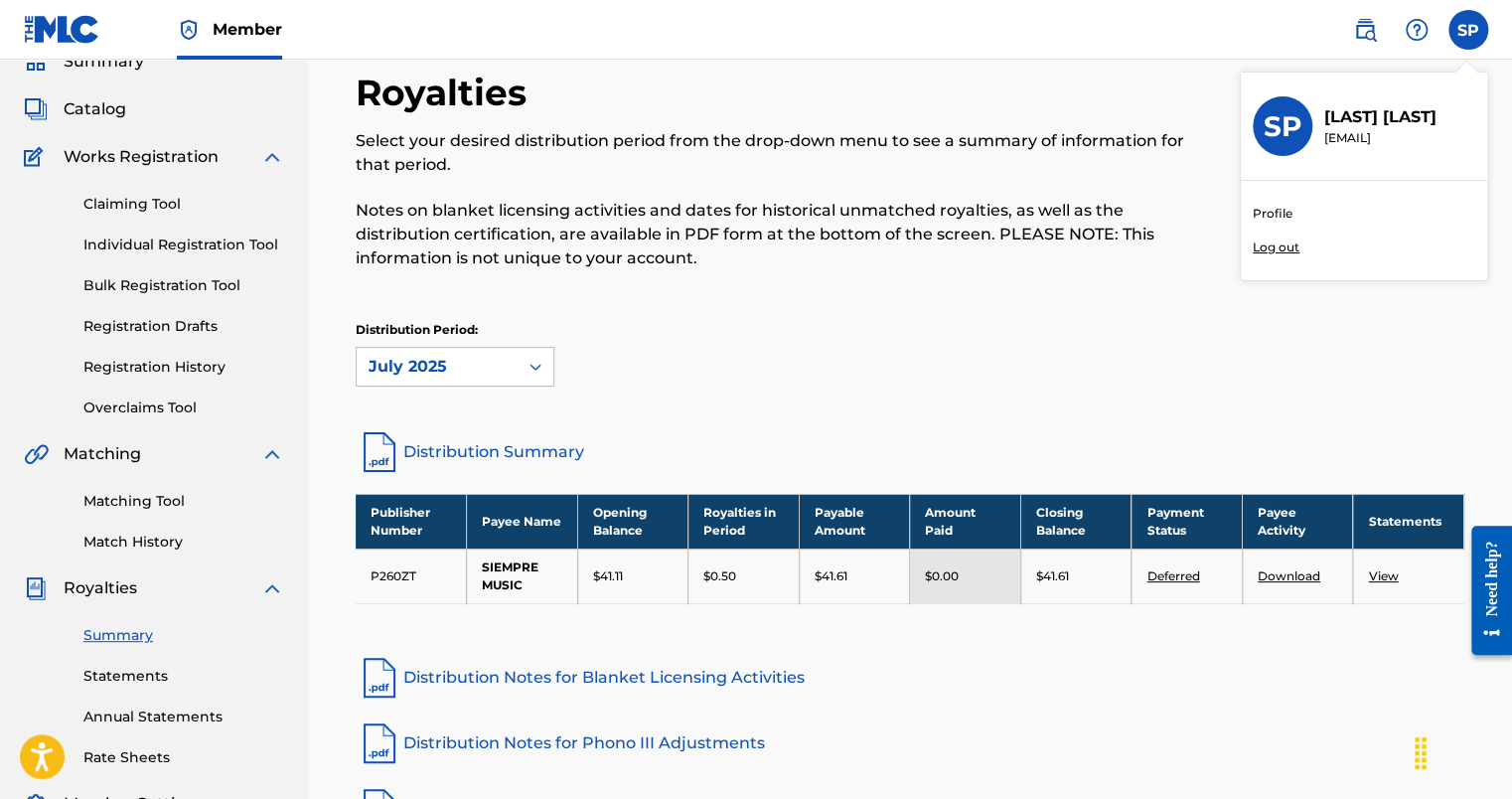 click on "Log out" at bounding box center (1276, 247) 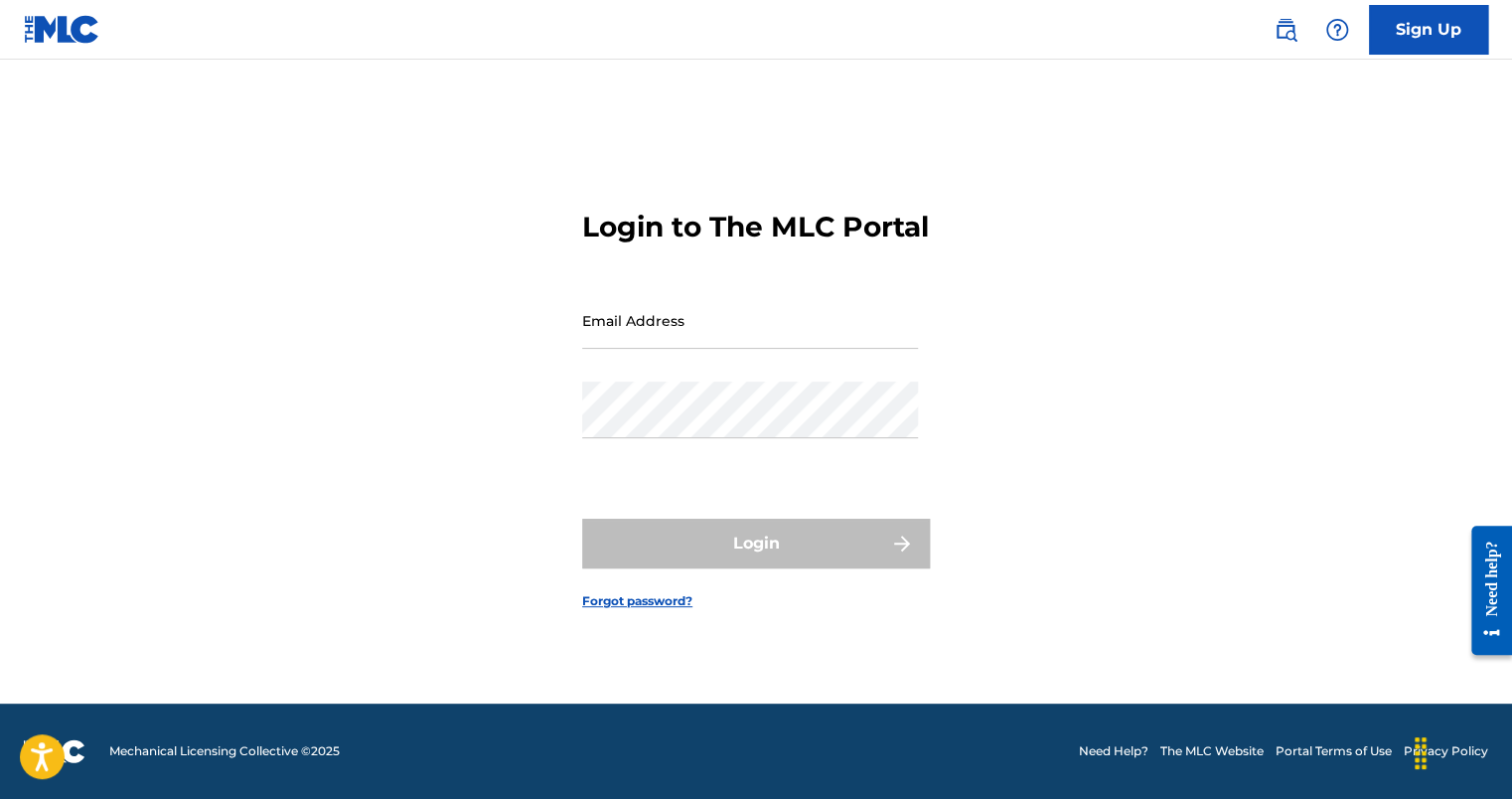 scroll, scrollTop: 0, scrollLeft: 0, axis: both 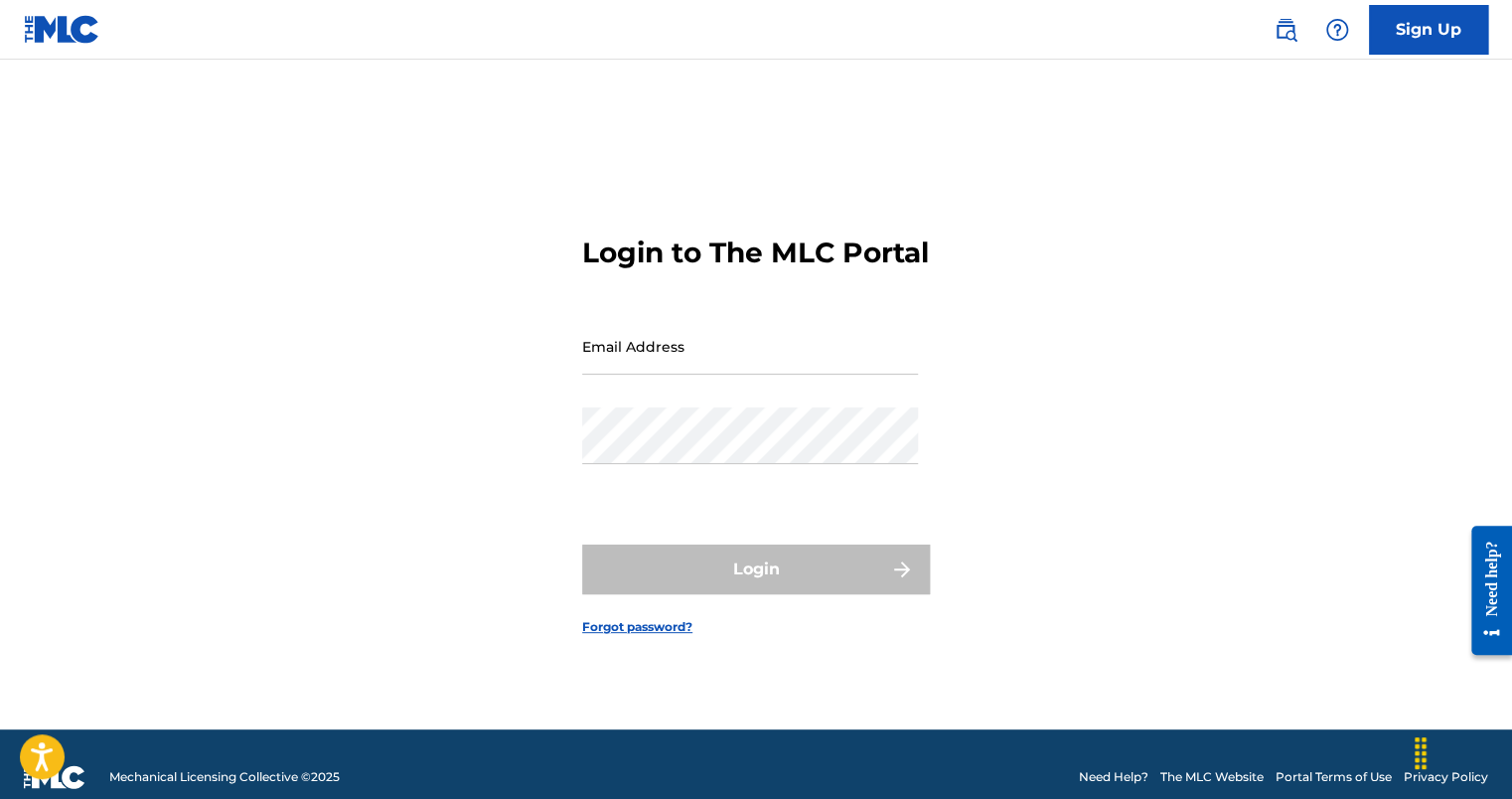 type on "[EMAIL]" 